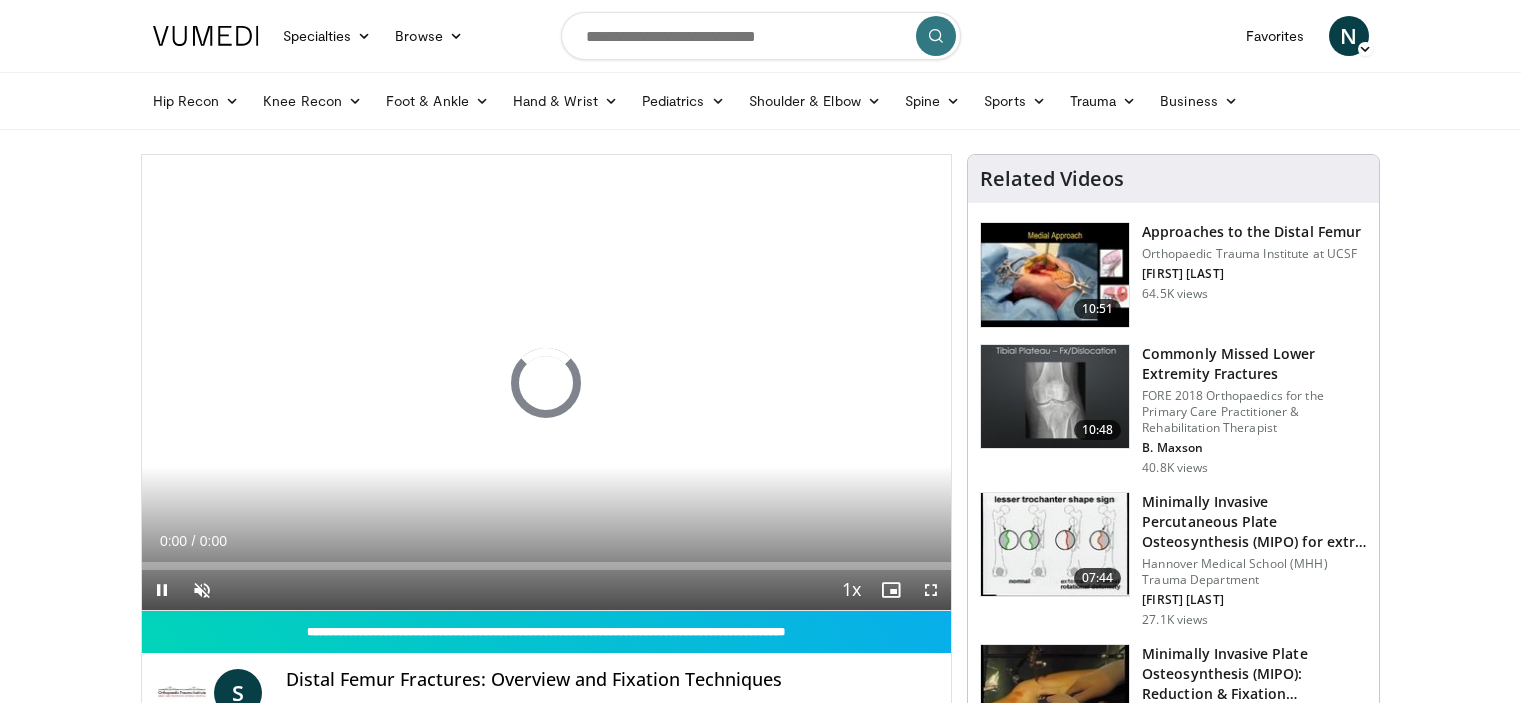 scroll, scrollTop: 0, scrollLeft: 0, axis: both 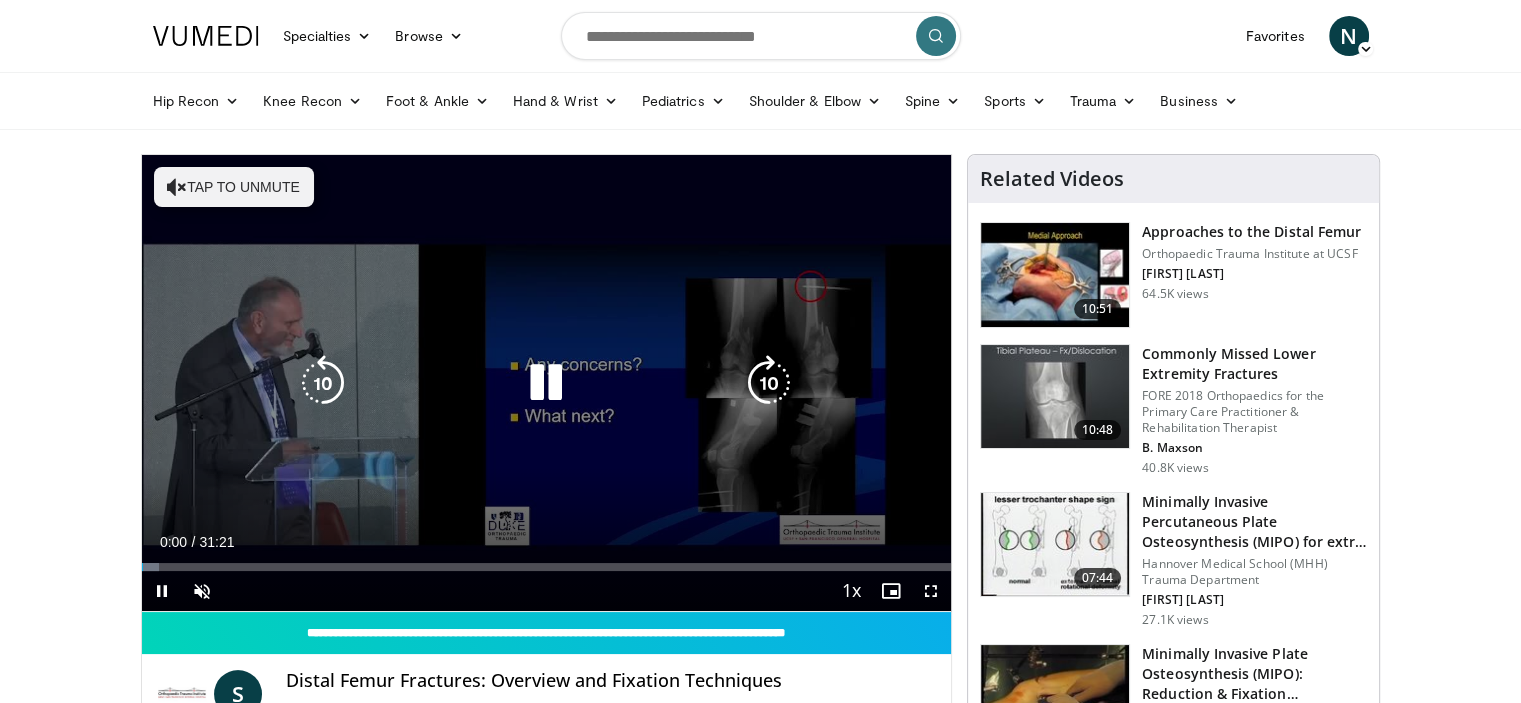 click at bounding box center (177, 187) 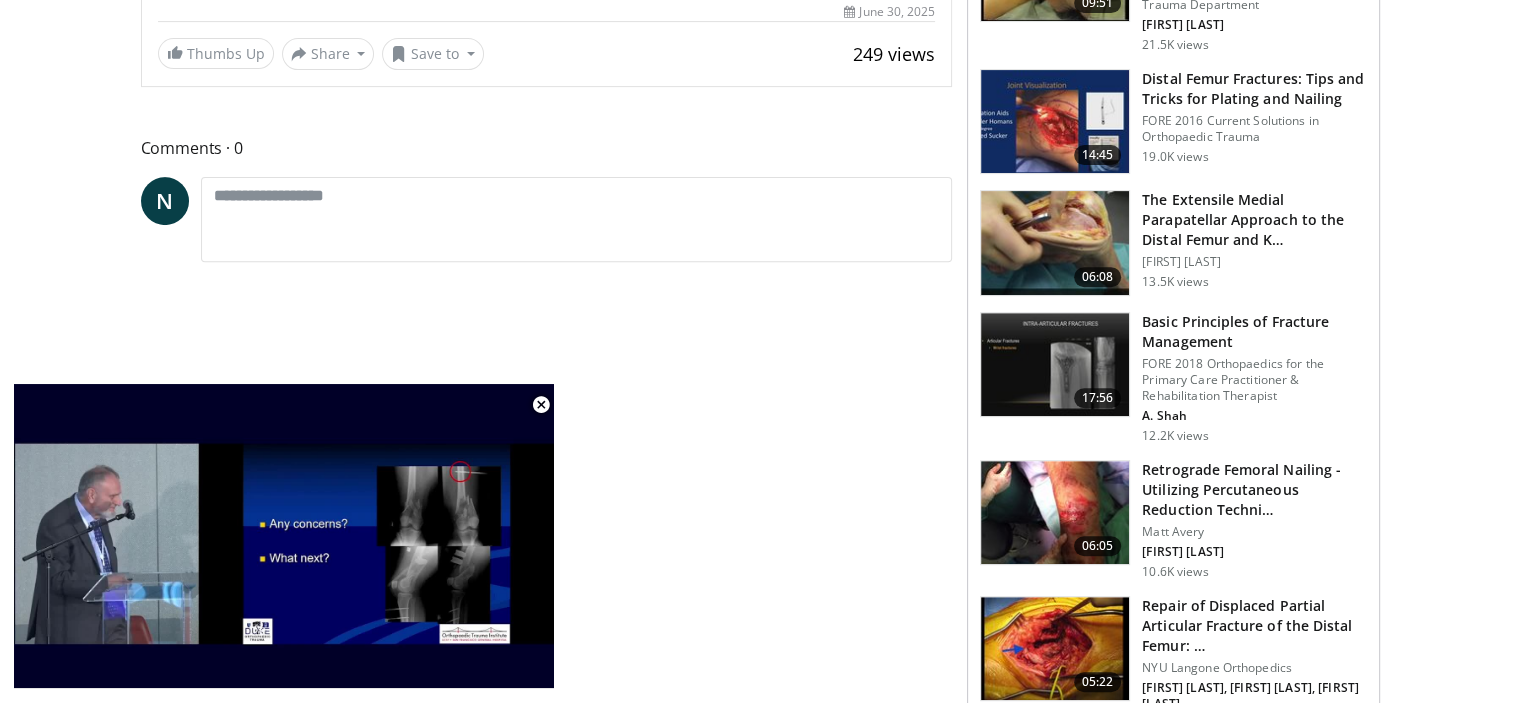 scroll, scrollTop: 748, scrollLeft: 0, axis: vertical 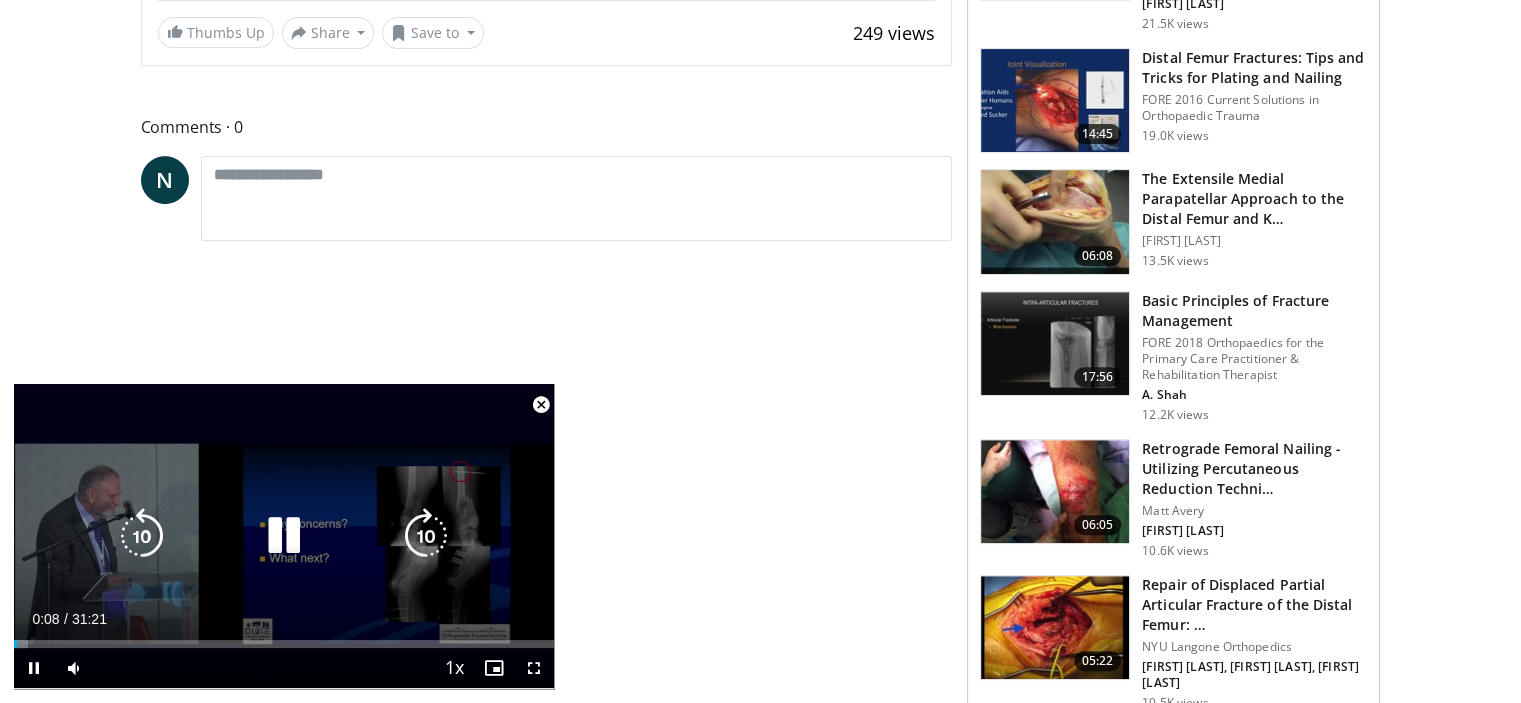 click on "10 seconds
Tap to unmute" at bounding box center [284, 536] 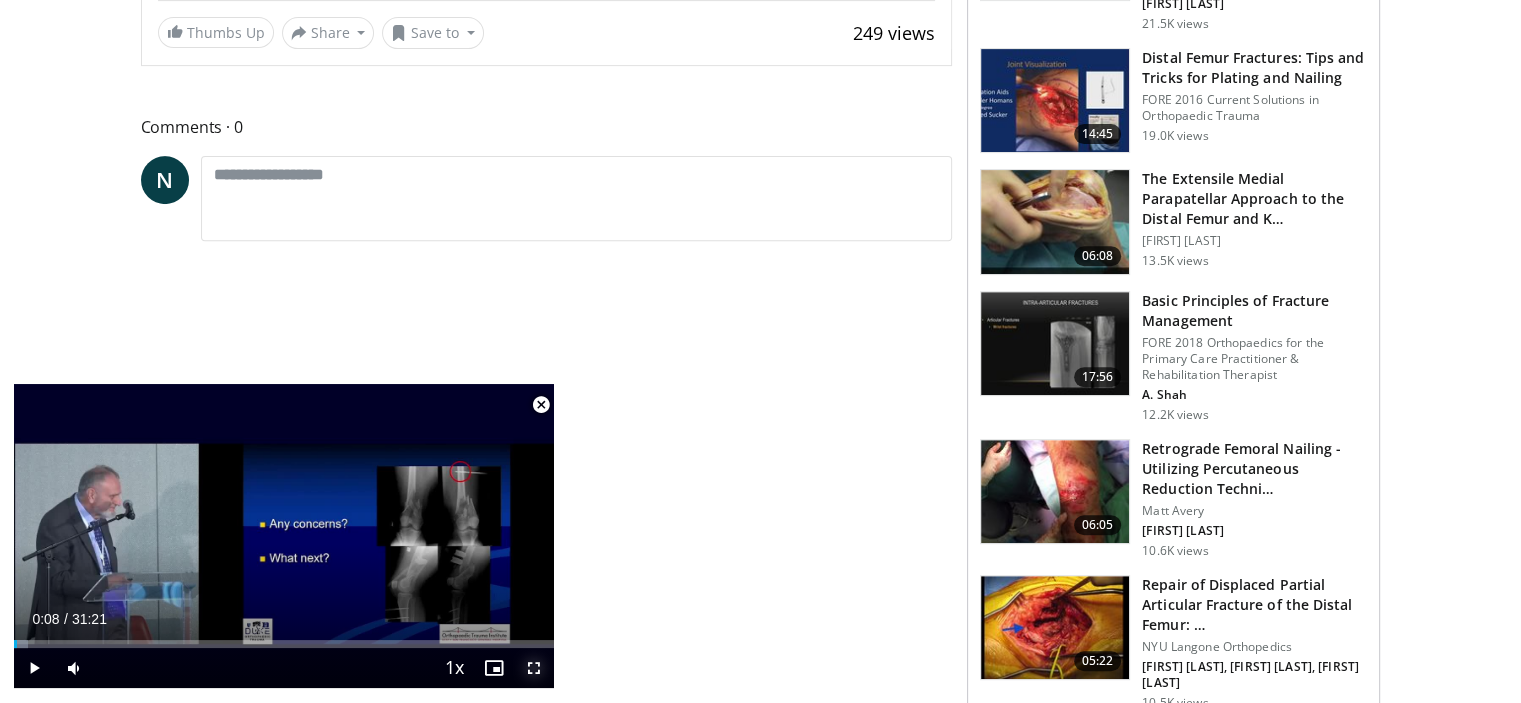 click at bounding box center (534, 668) 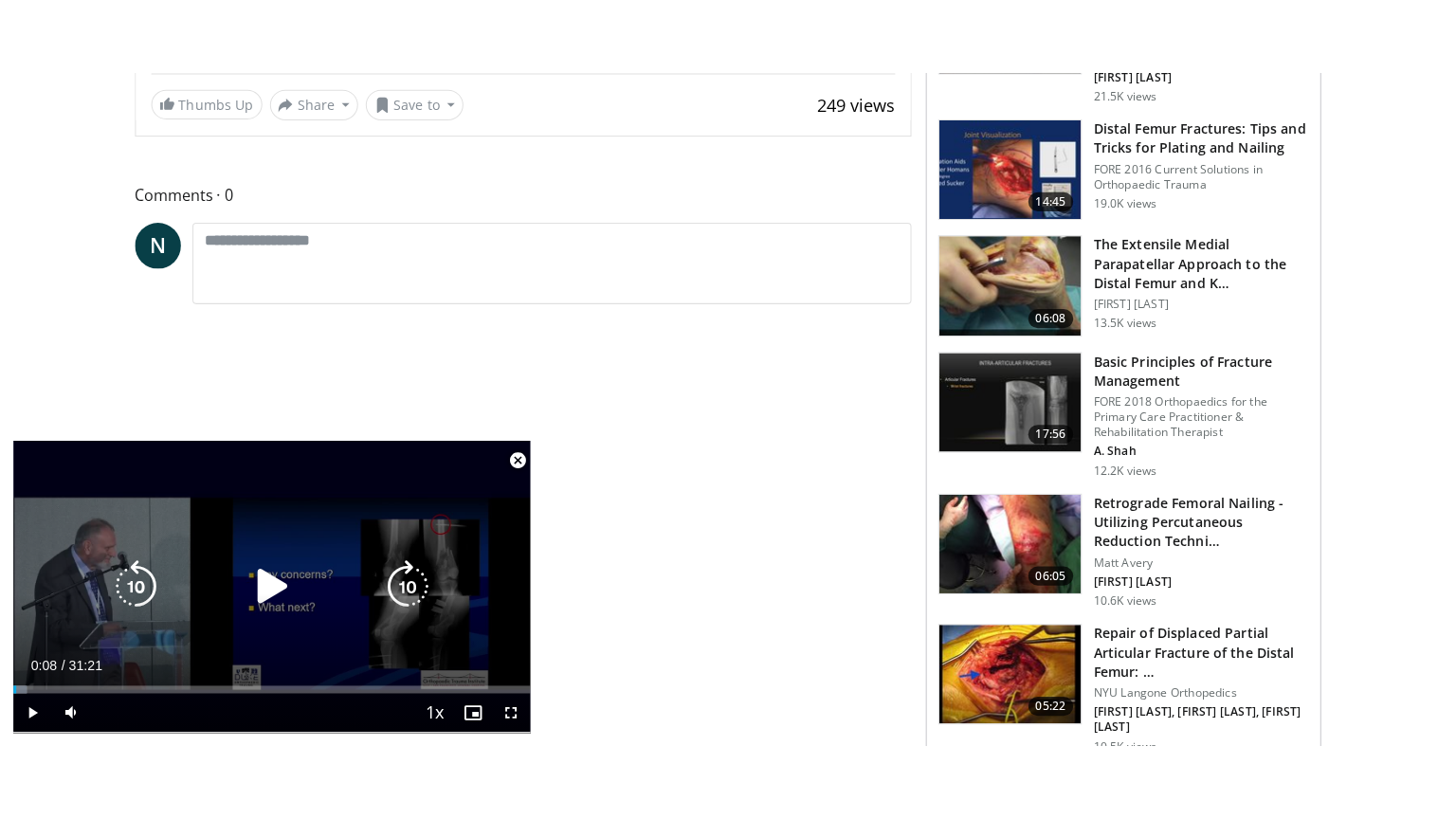 scroll, scrollTop: 277, scrollLeft: 0, axis: vertical 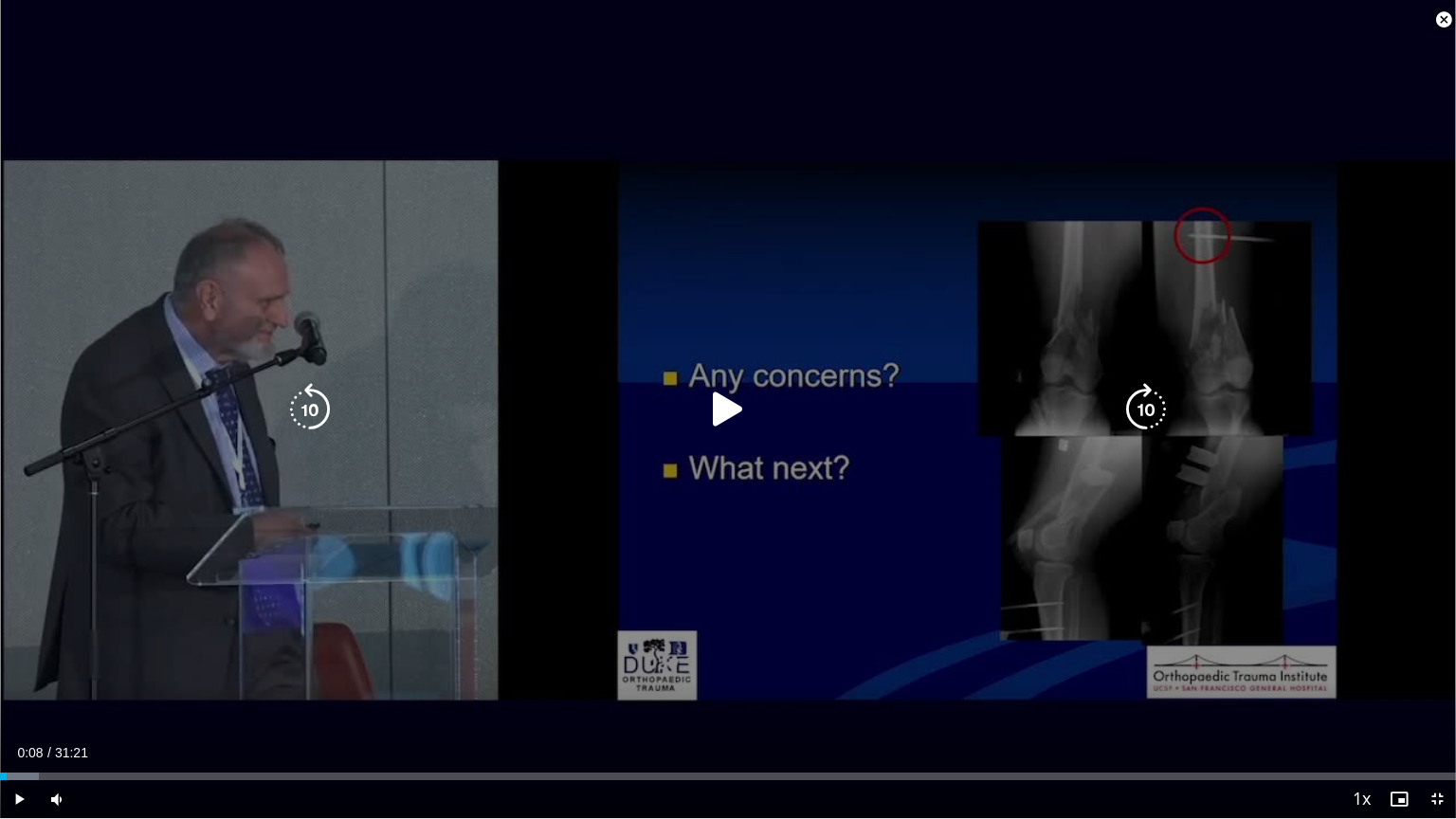 click on "10 seconds
Tap to unmute" at bounding box center (728, 409) 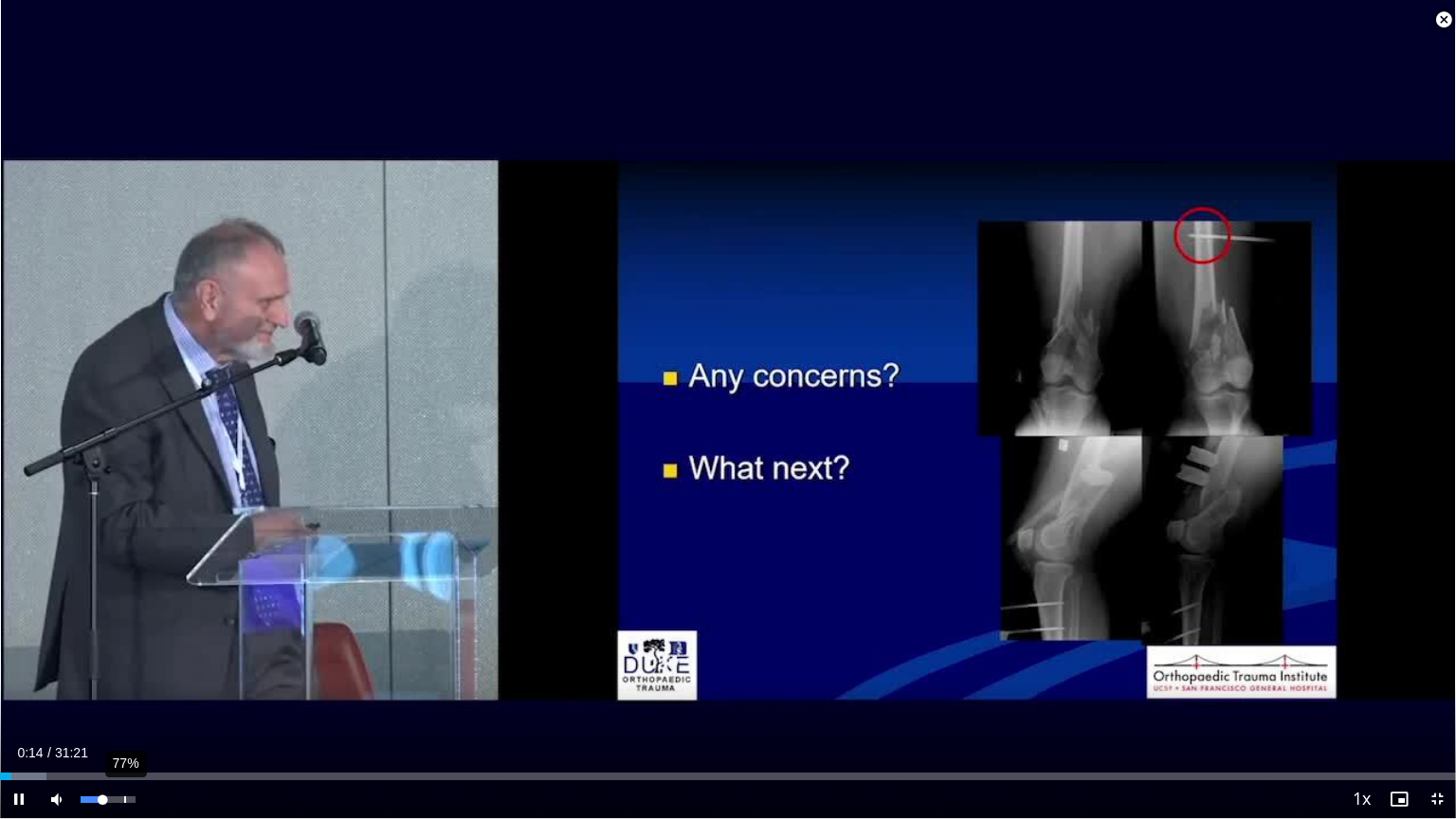 click on "77%" at bounding box center (107, 799) 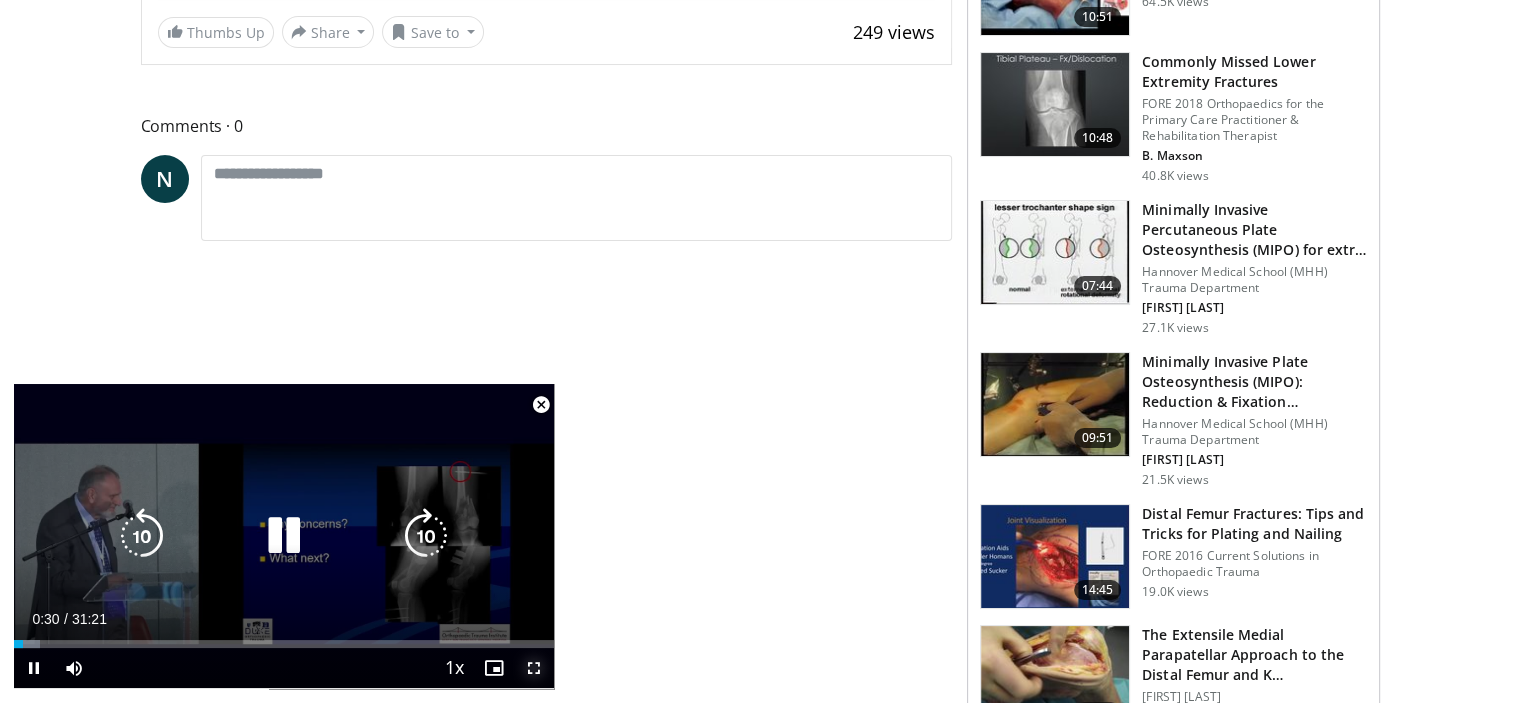 drag, startPoint x: 534, startPoint y: 671, endPoint x: 540, endPoint y: 788, distance: 117.15375 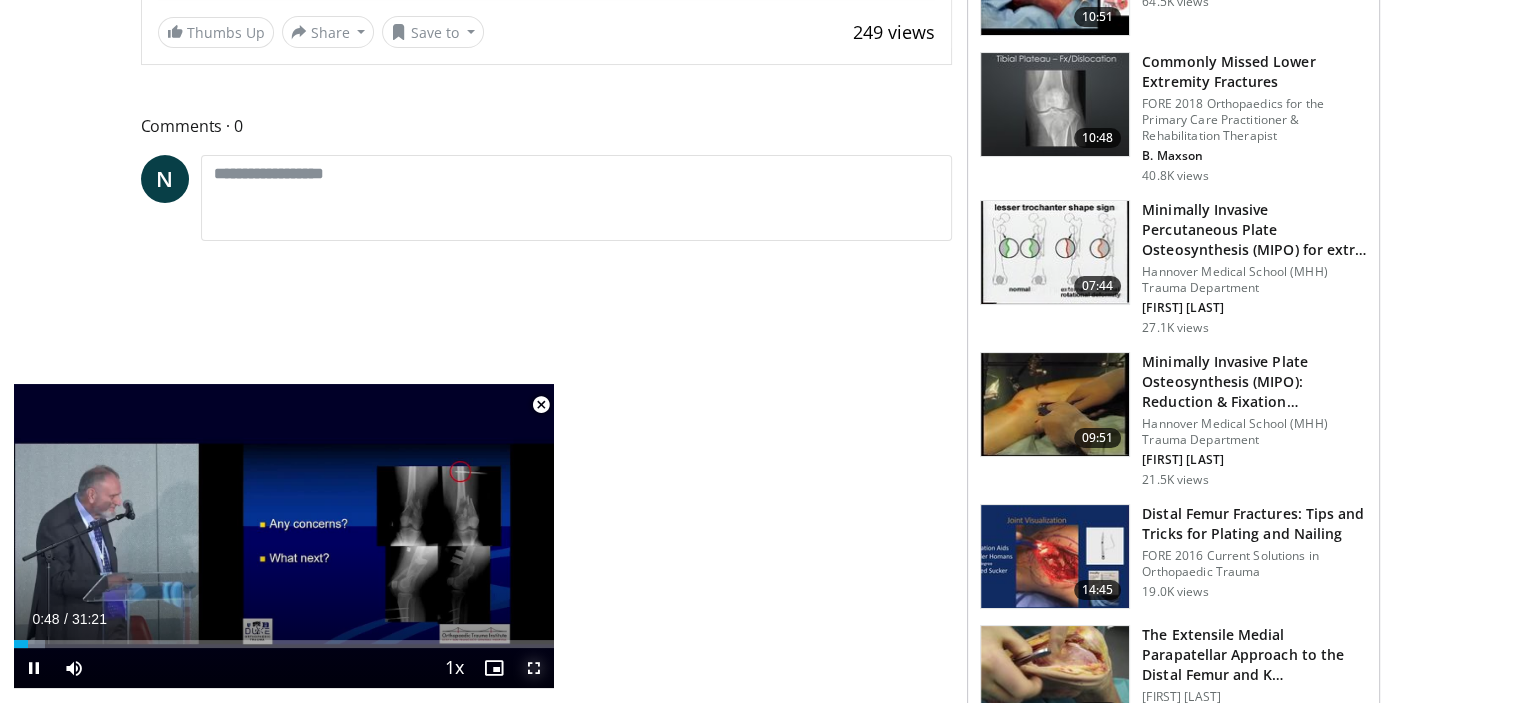 click at bounding box center (534, 668) 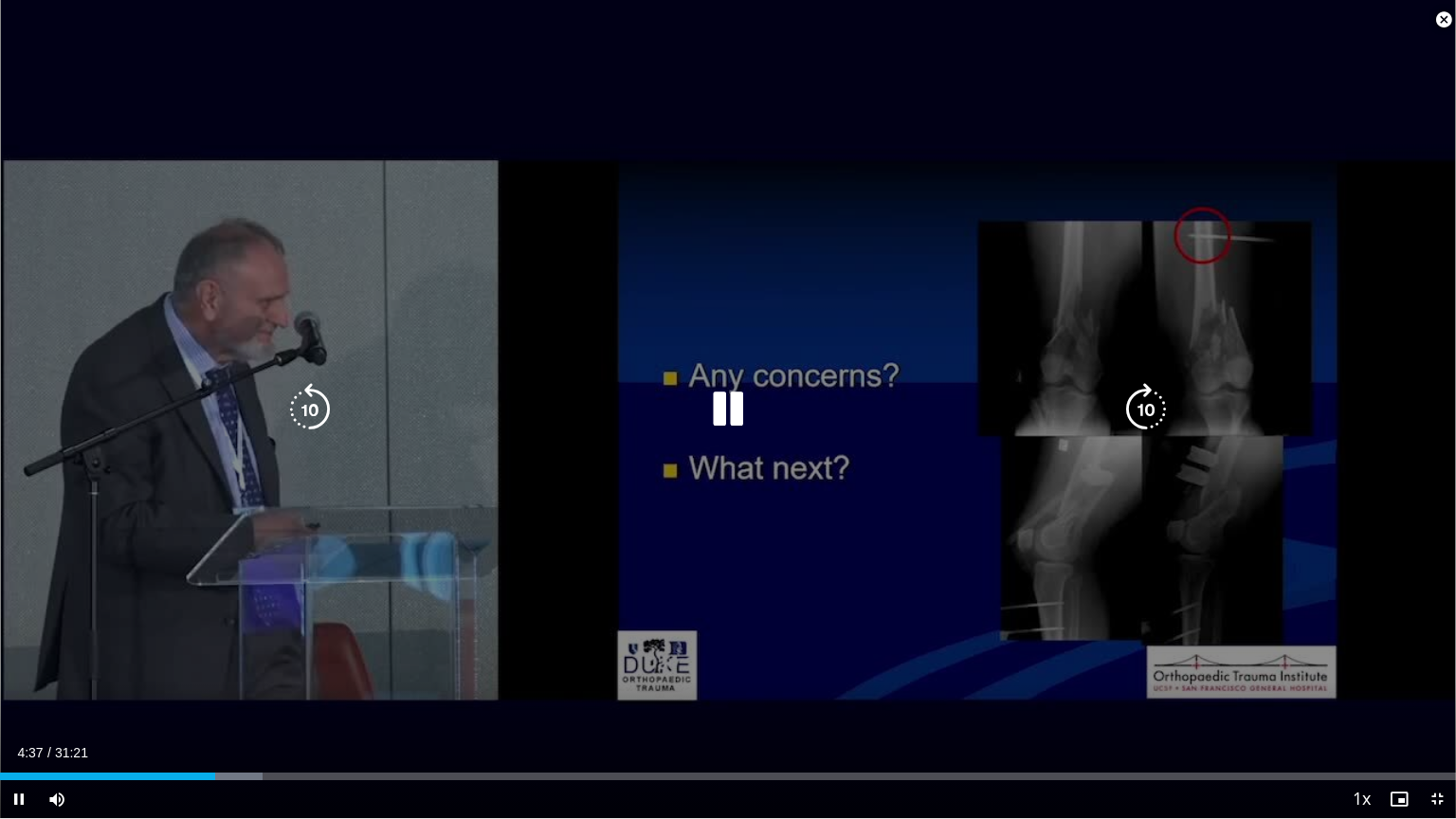 click at bounding box center (728, 410) 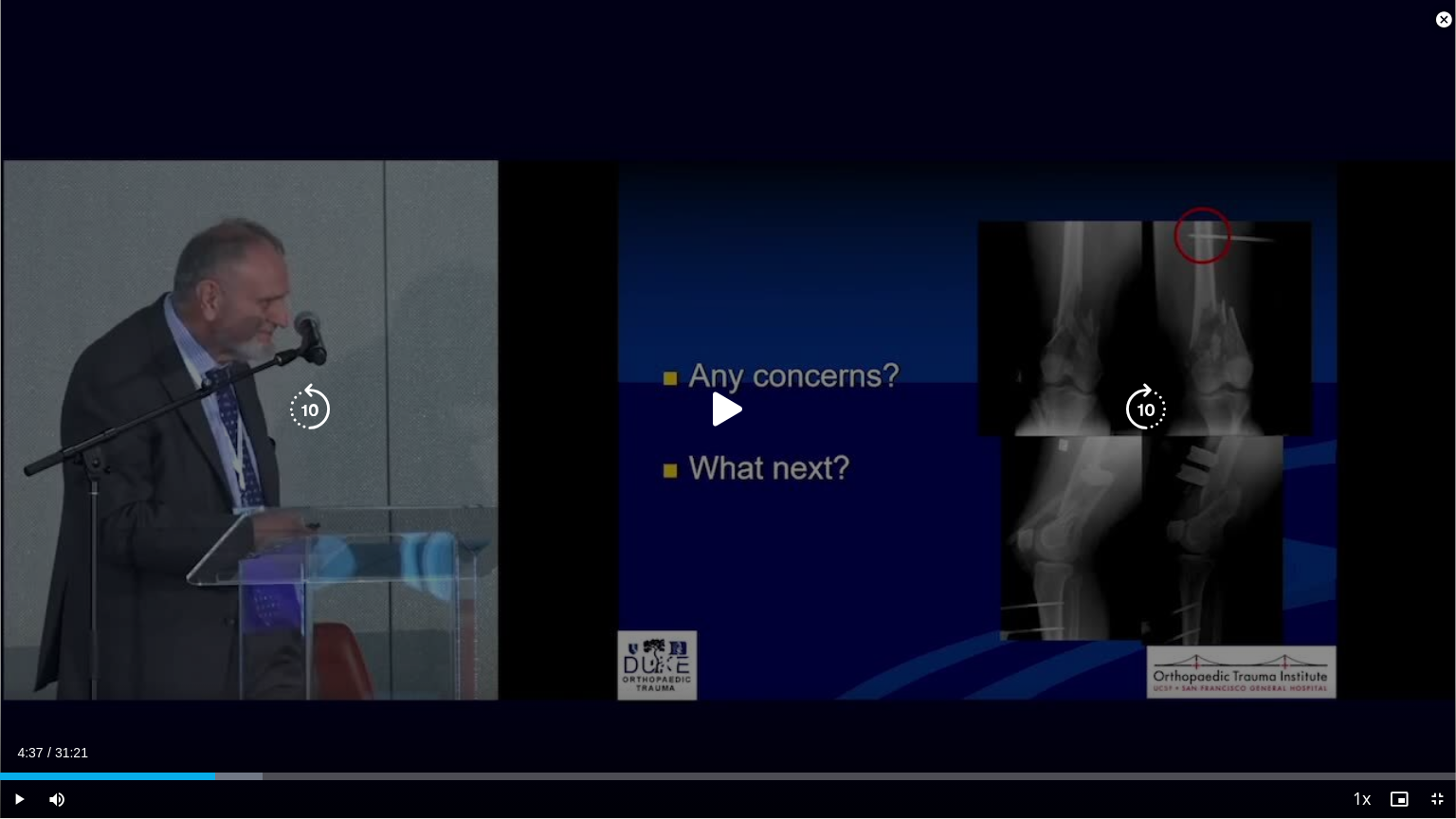 click on "10 seconds
Tap to unmute" at bounding box center (728, 409) 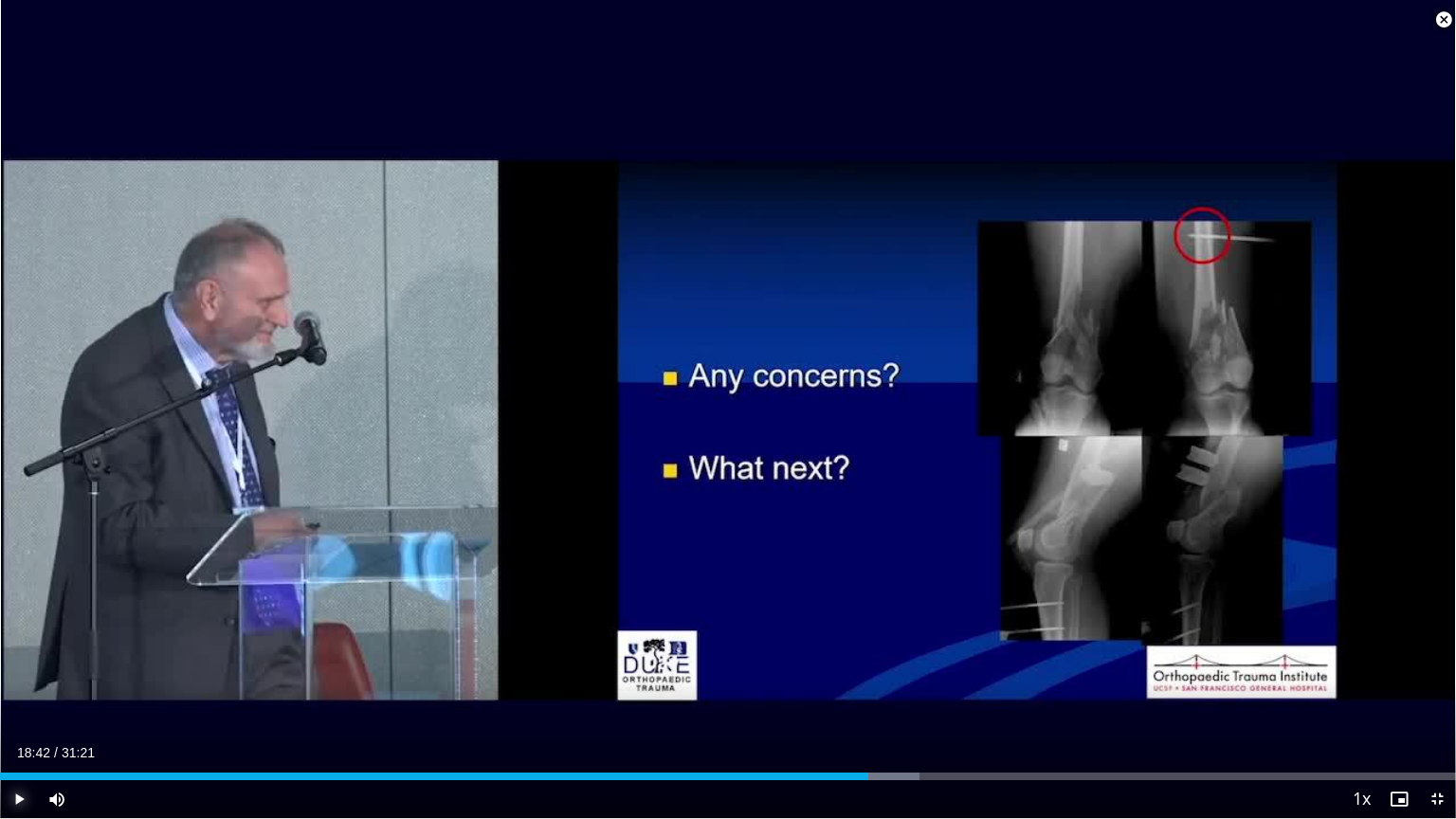 click at bounding box center (19, 799) 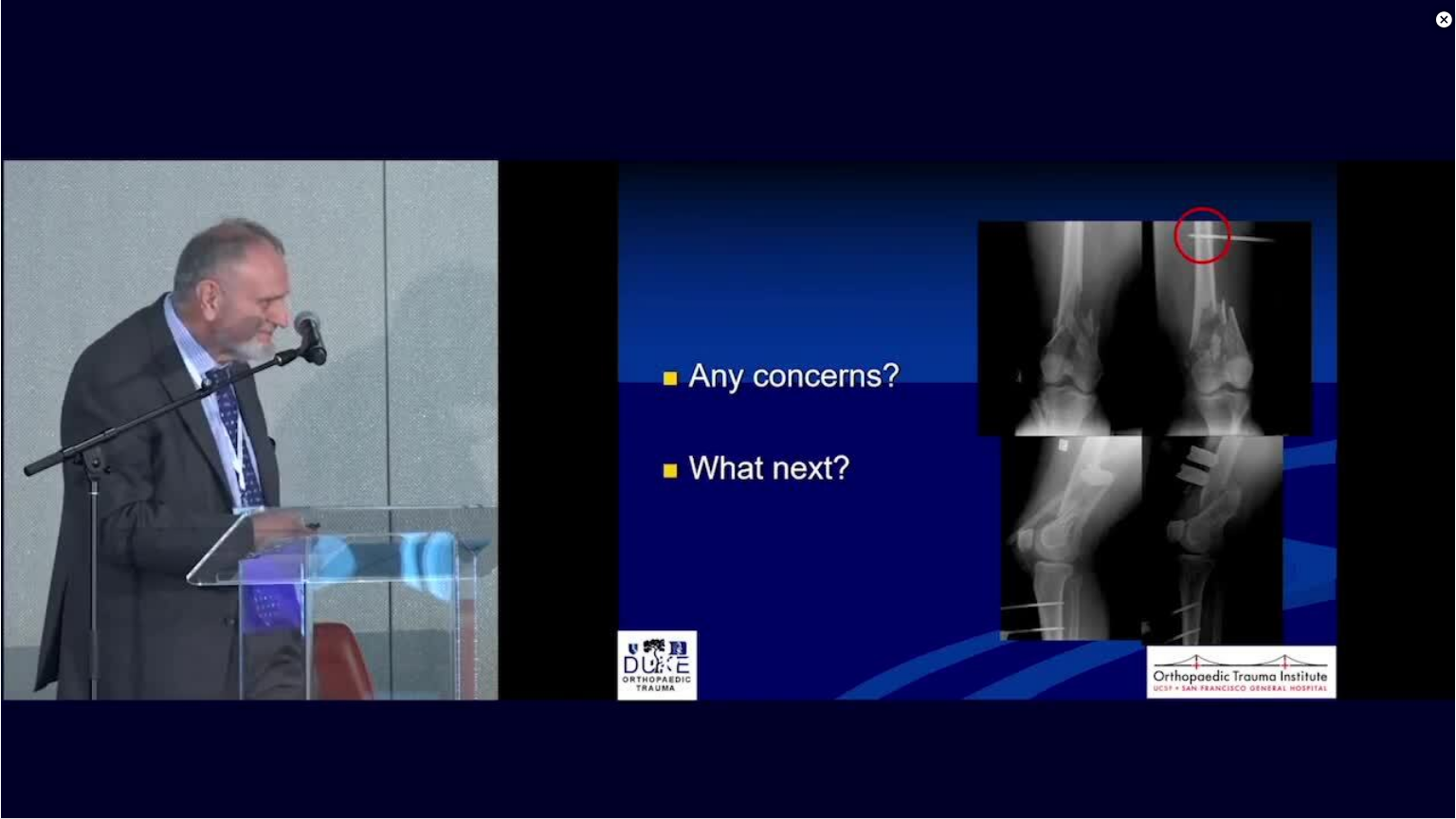 type 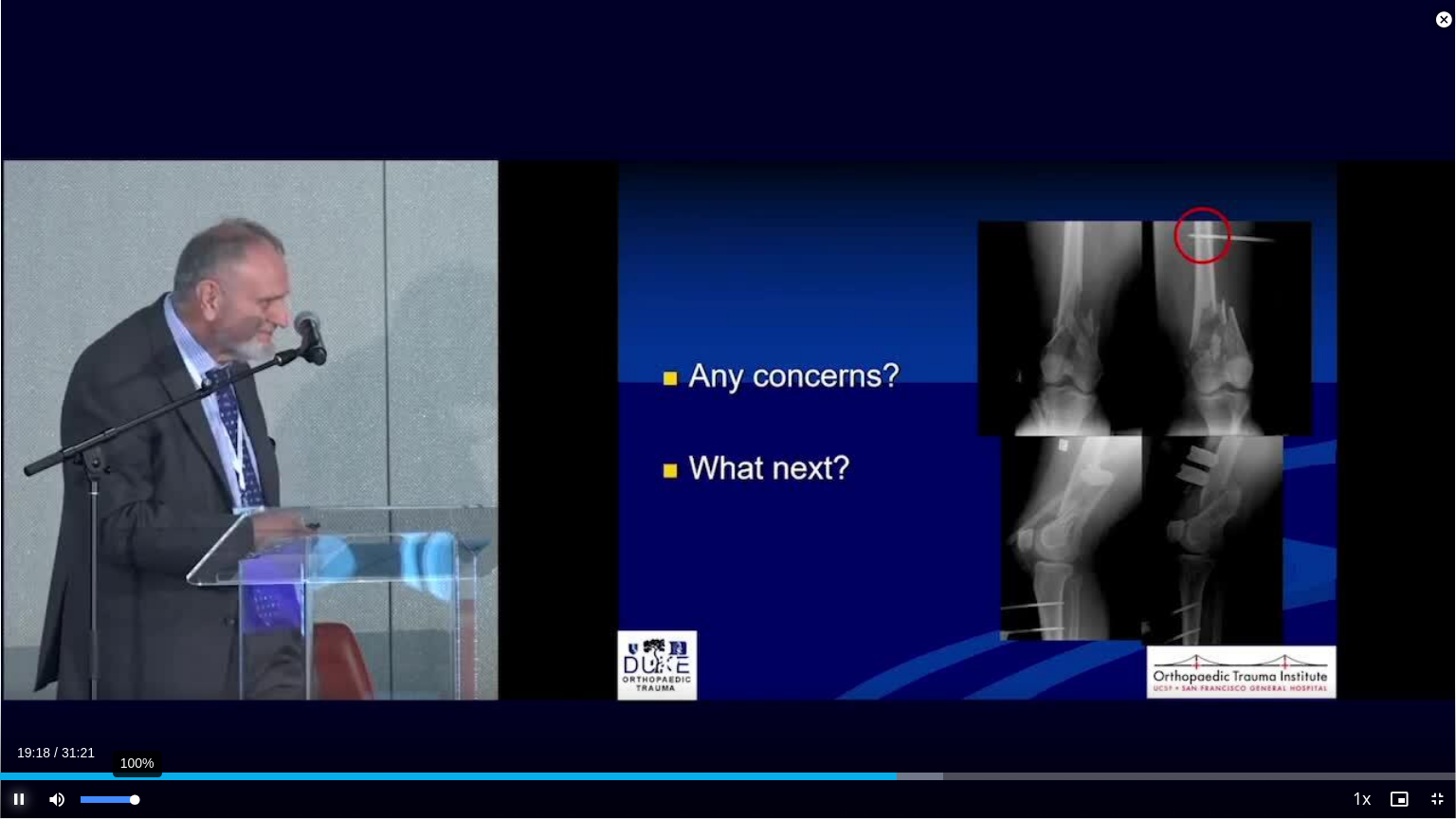 drag, startPoint x: 129, startPoint y: 799, endPoint x: 139, endPoint y: 797, distance: 10.19804 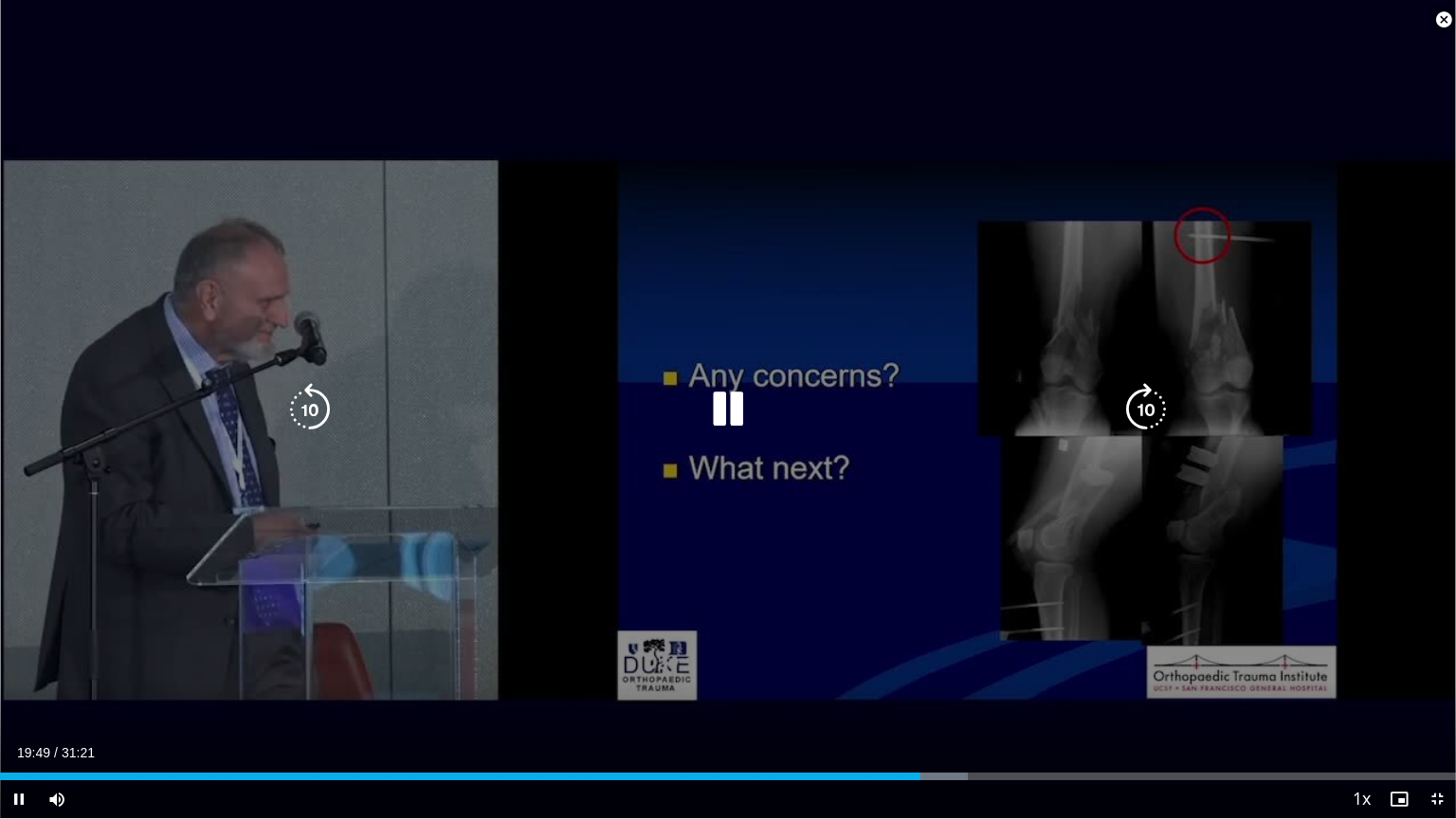 click on "10 seconds
Tap to unmute" at bounding box center (728, 409) 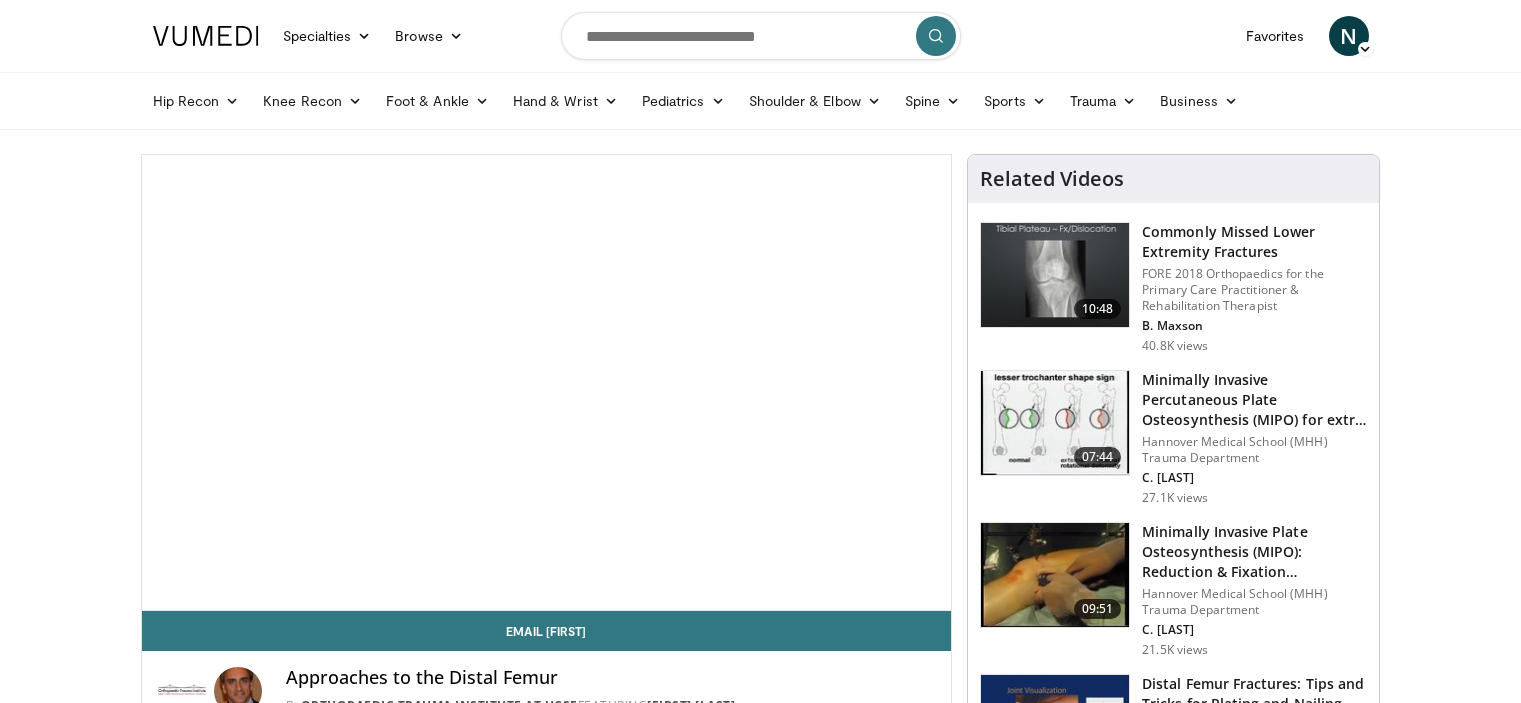scroll, scrollTop: 0, scrollLeft: 0, axis: both 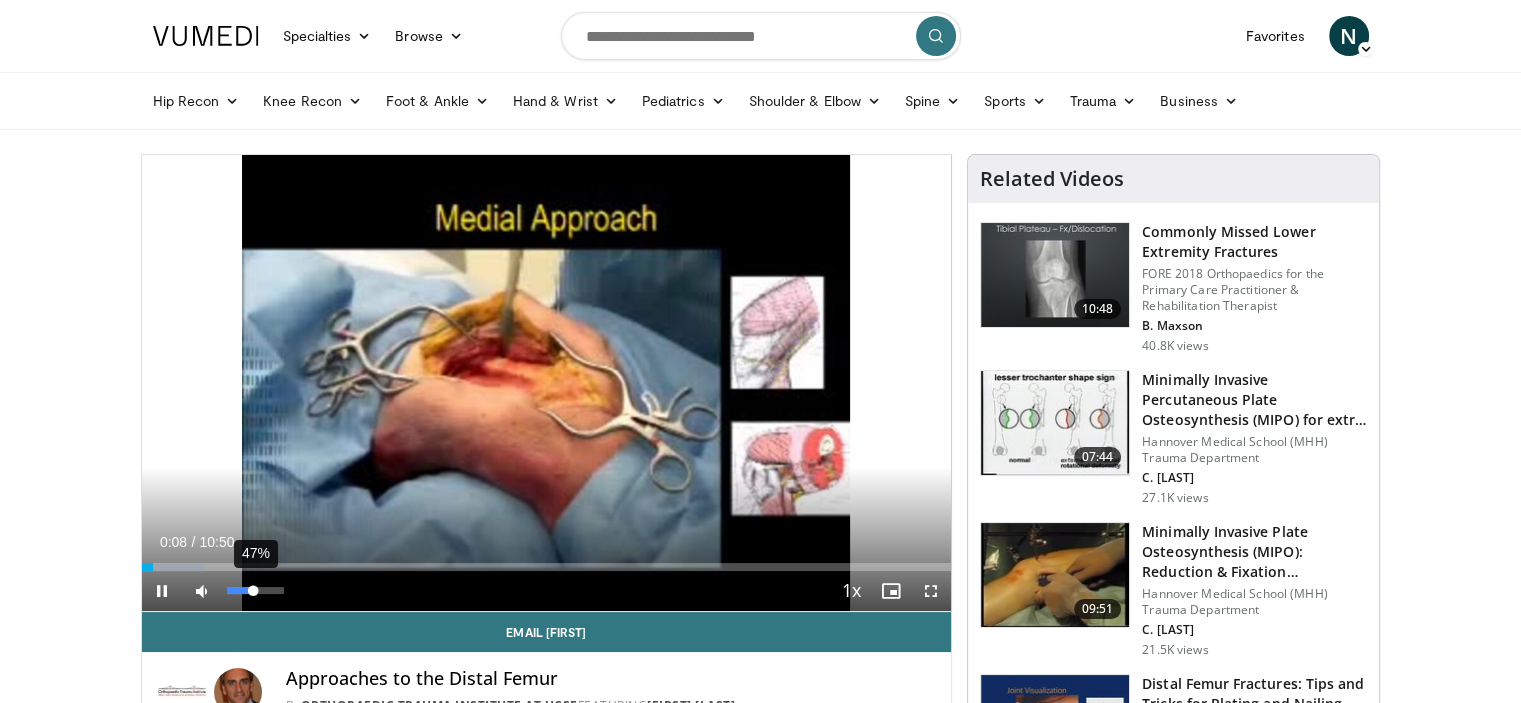 click on "47%" at bounding box center (255, 590) 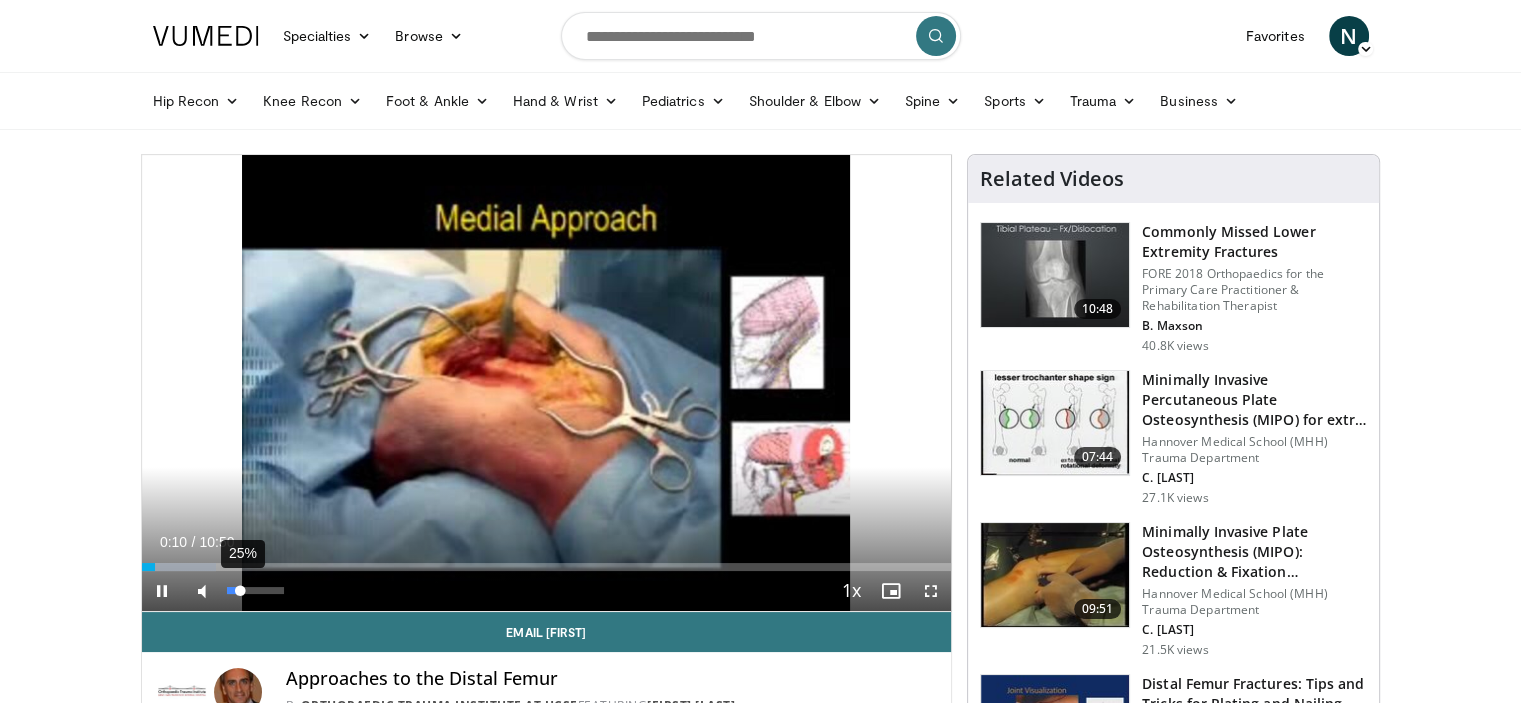 click at bounding box center (234, 590) 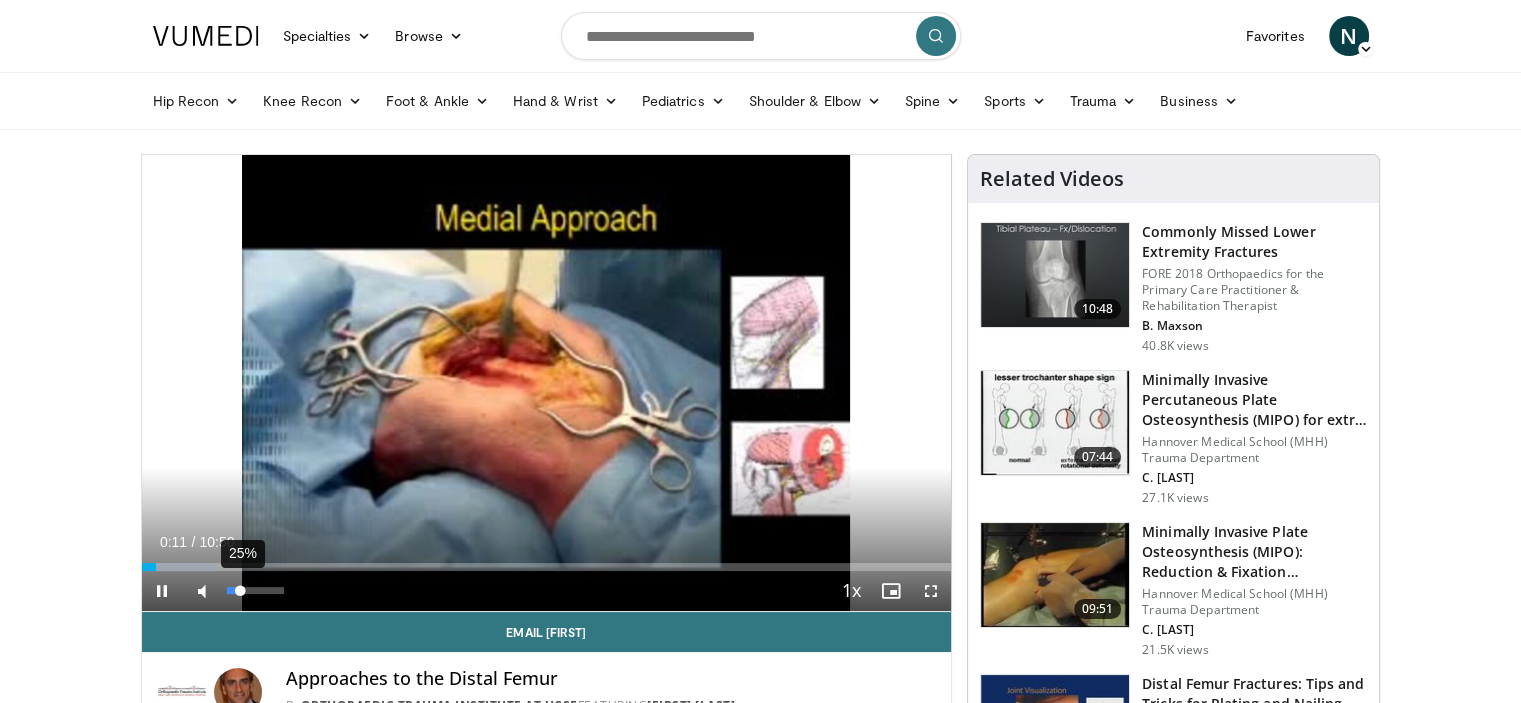 click at bounding box center [234, 590] 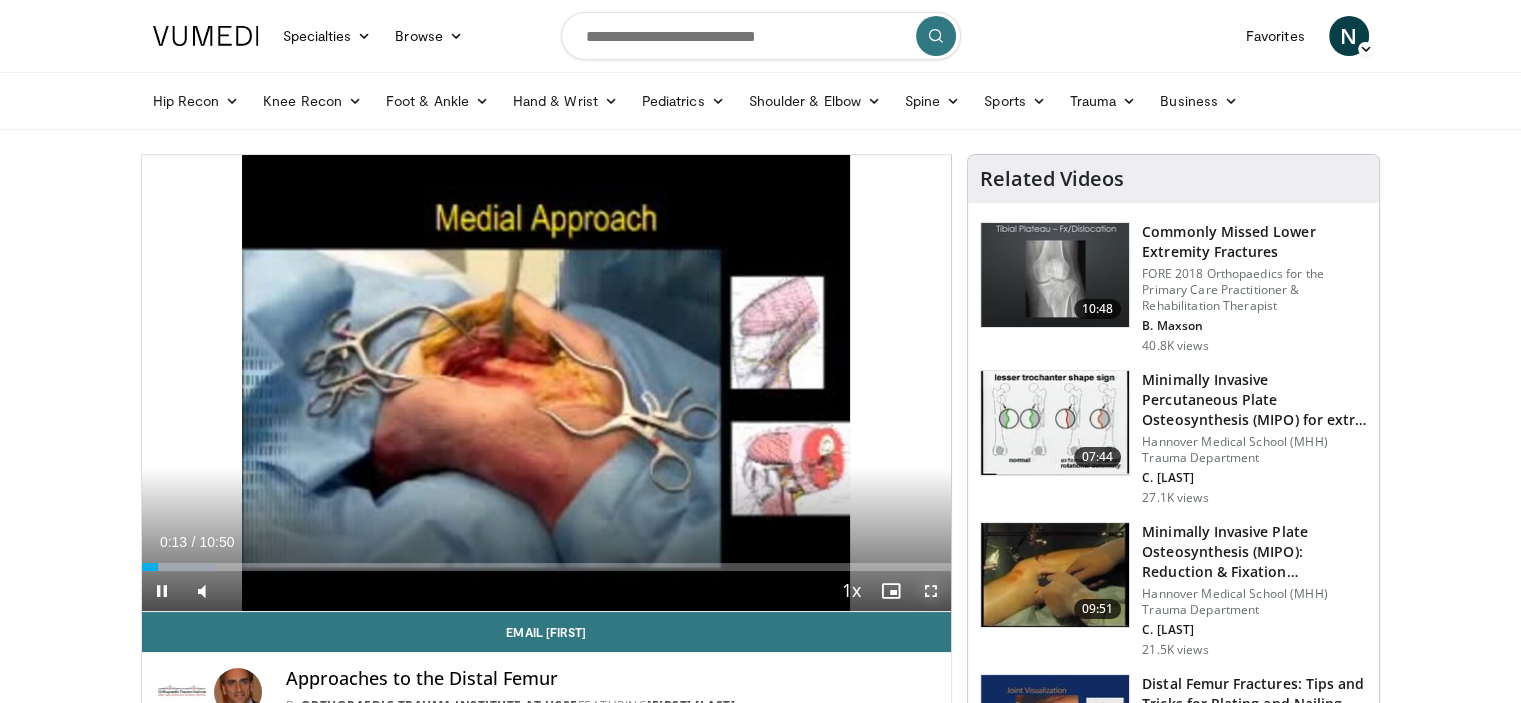 click at bounding box center (931, 591) 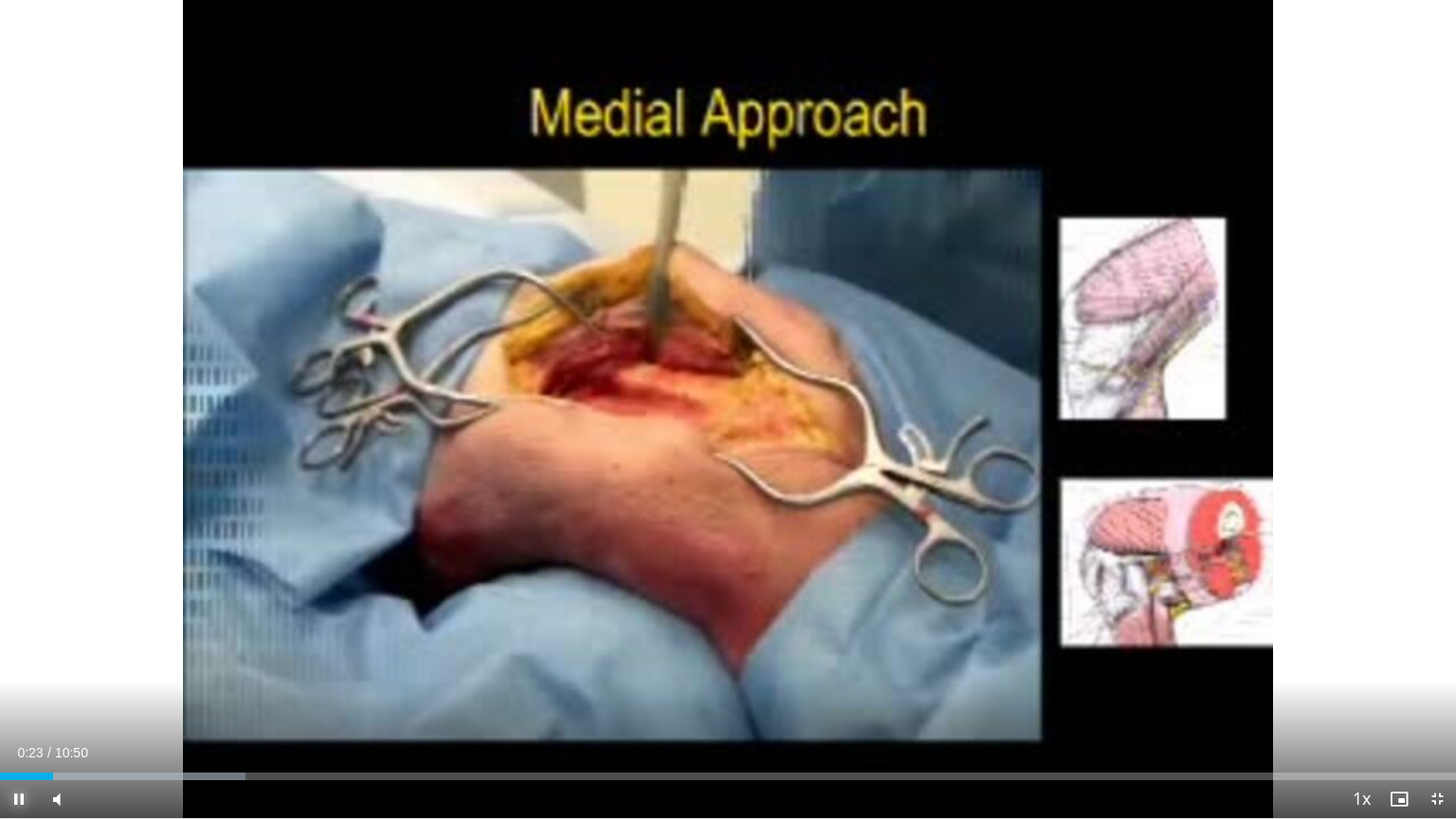 click at bounding box center [19, 799] 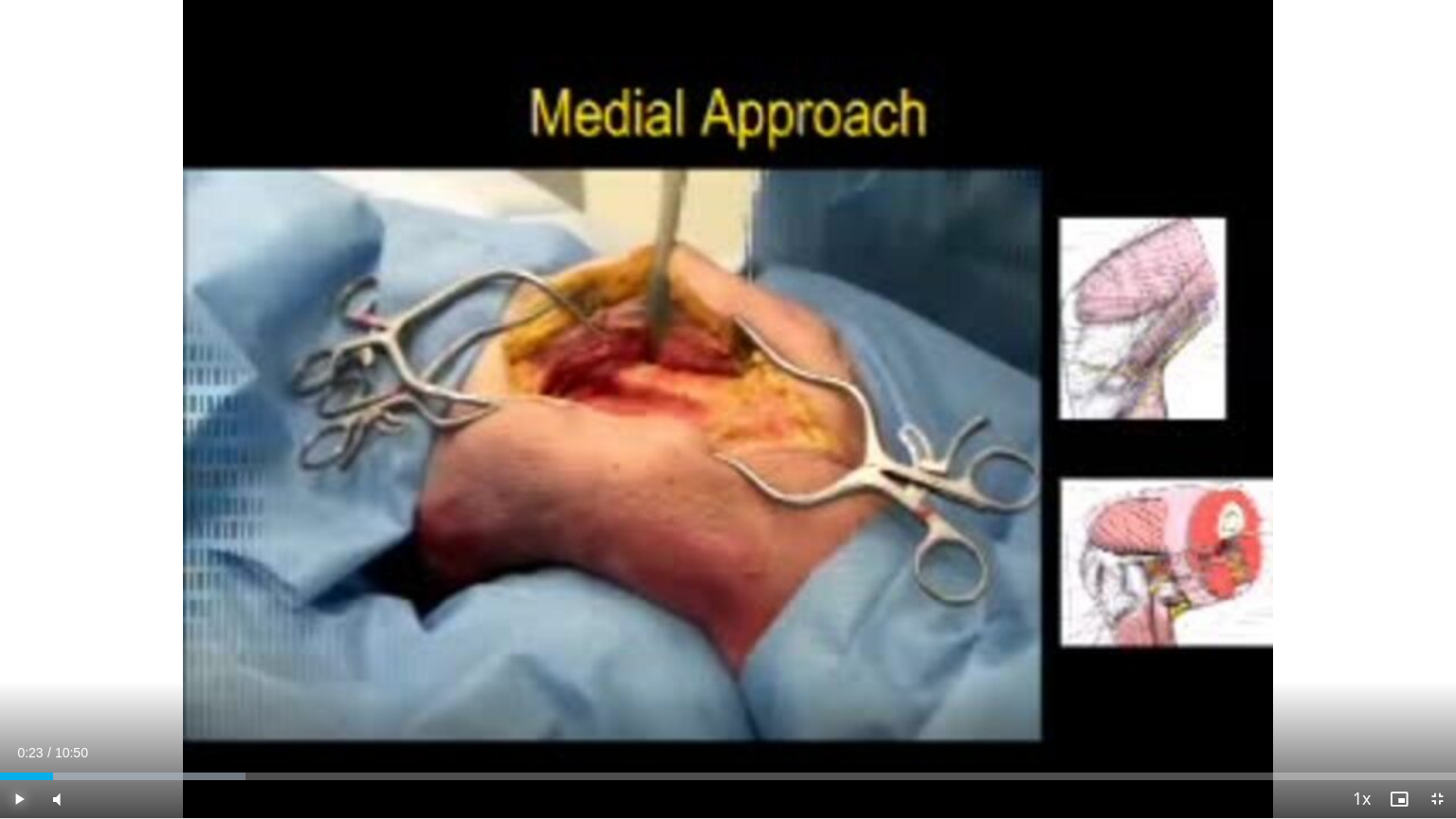 type 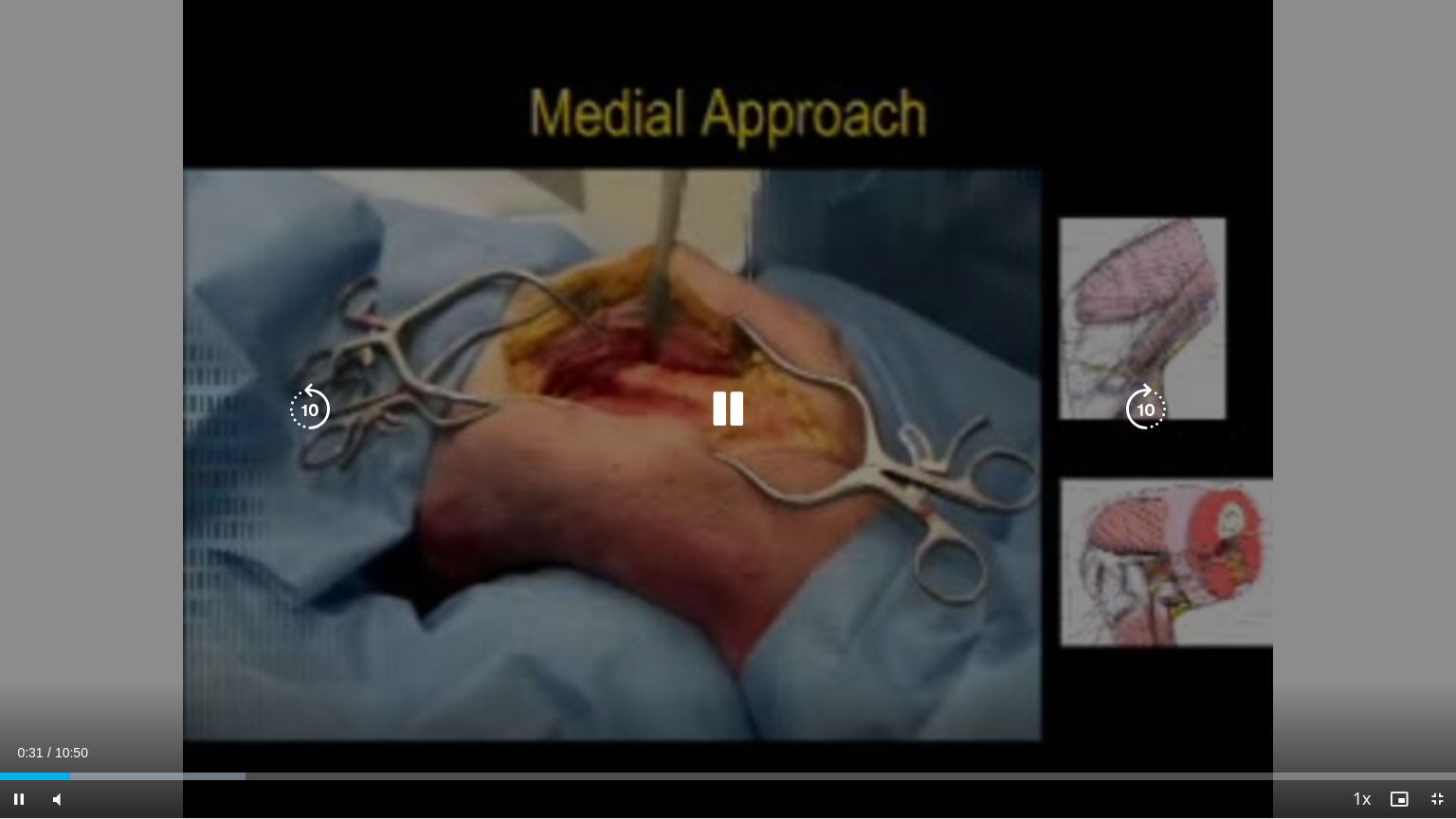 click on "20 seconds
Tap to unmute" at bounding box center [728, 409] 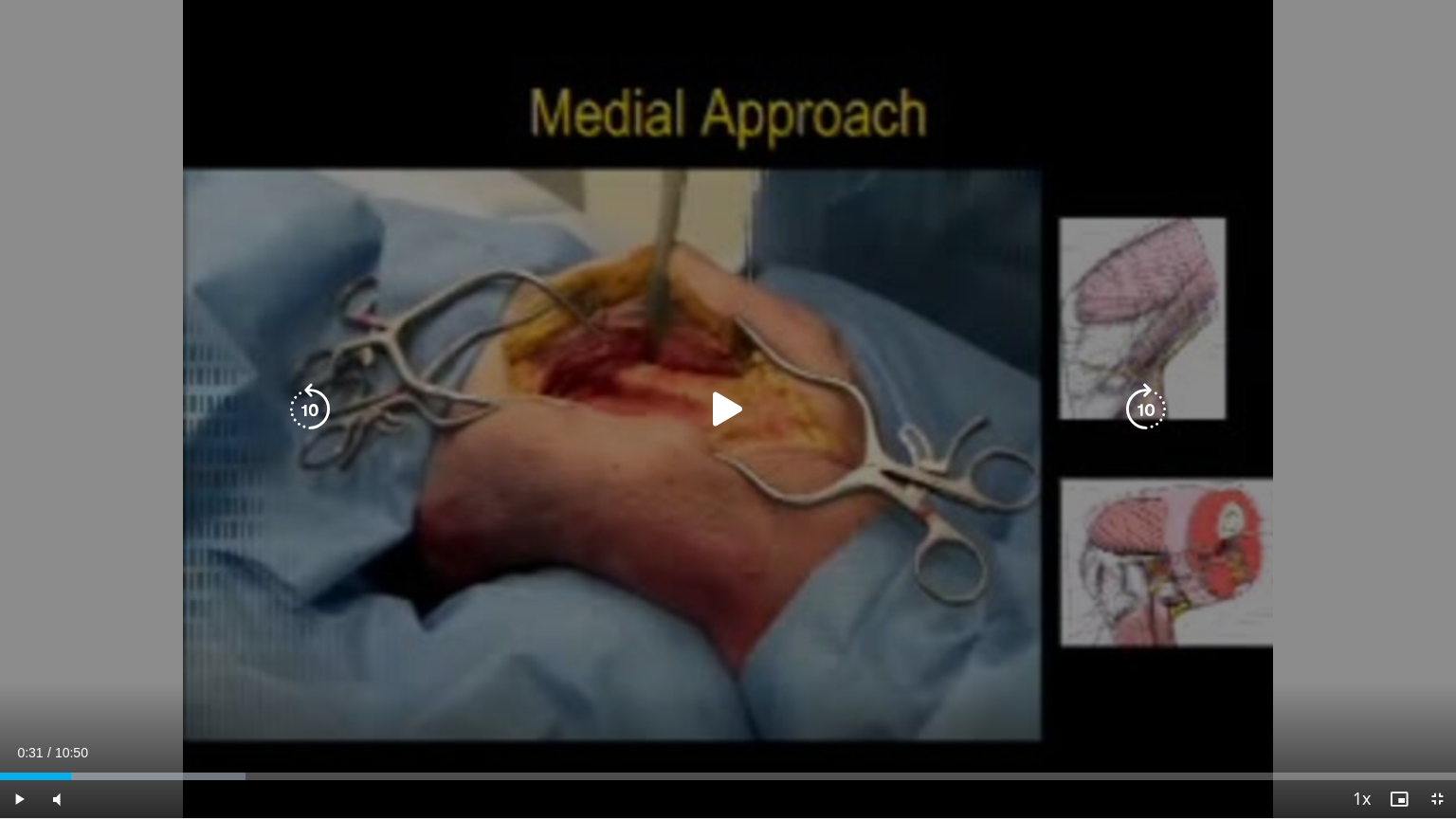 click on "20 seconds
Tap to unmute" at bounding box center [728, 409] 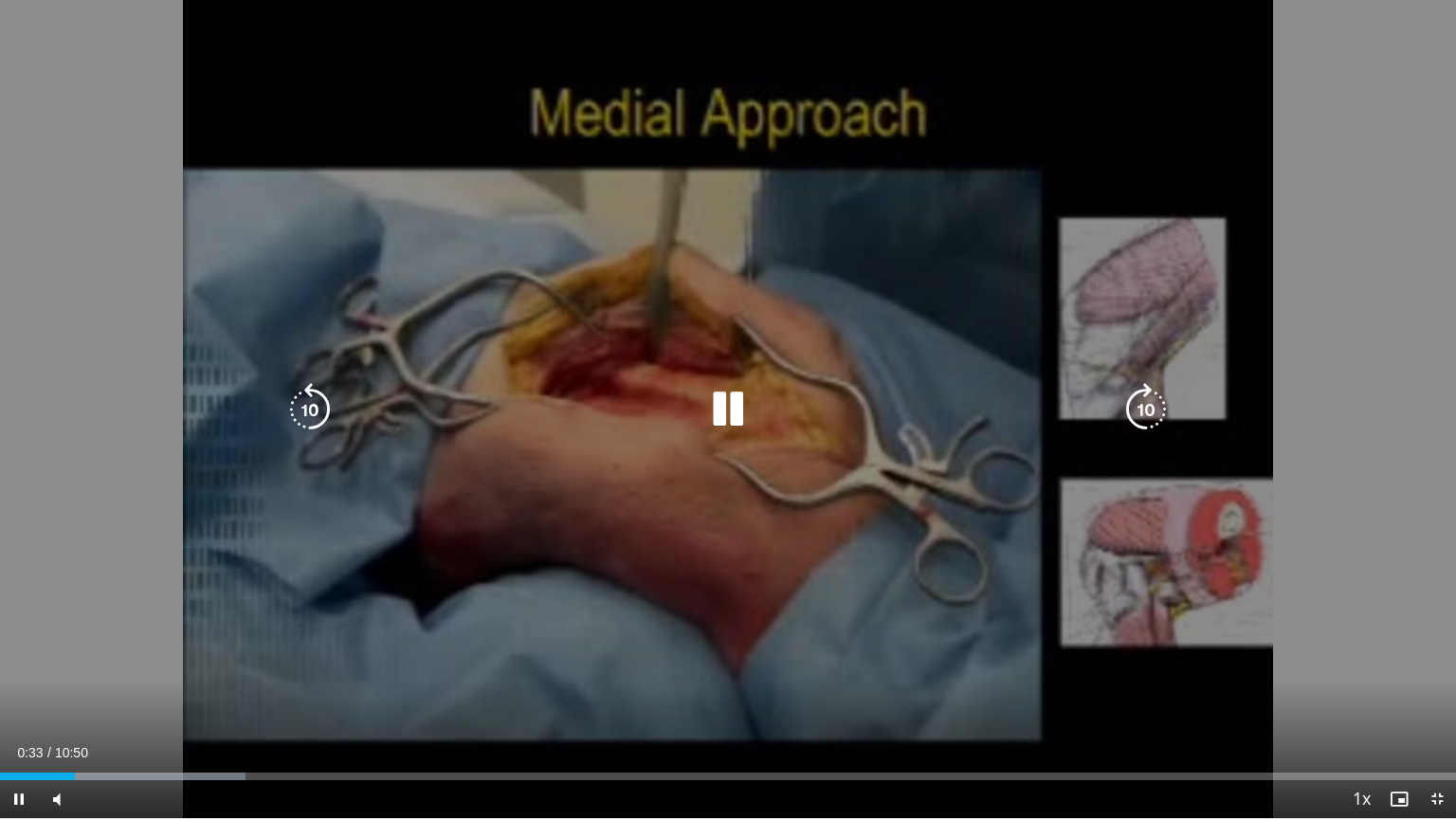 click on "20 seconds
Tap to unmute" at bounding box center (728, 409) 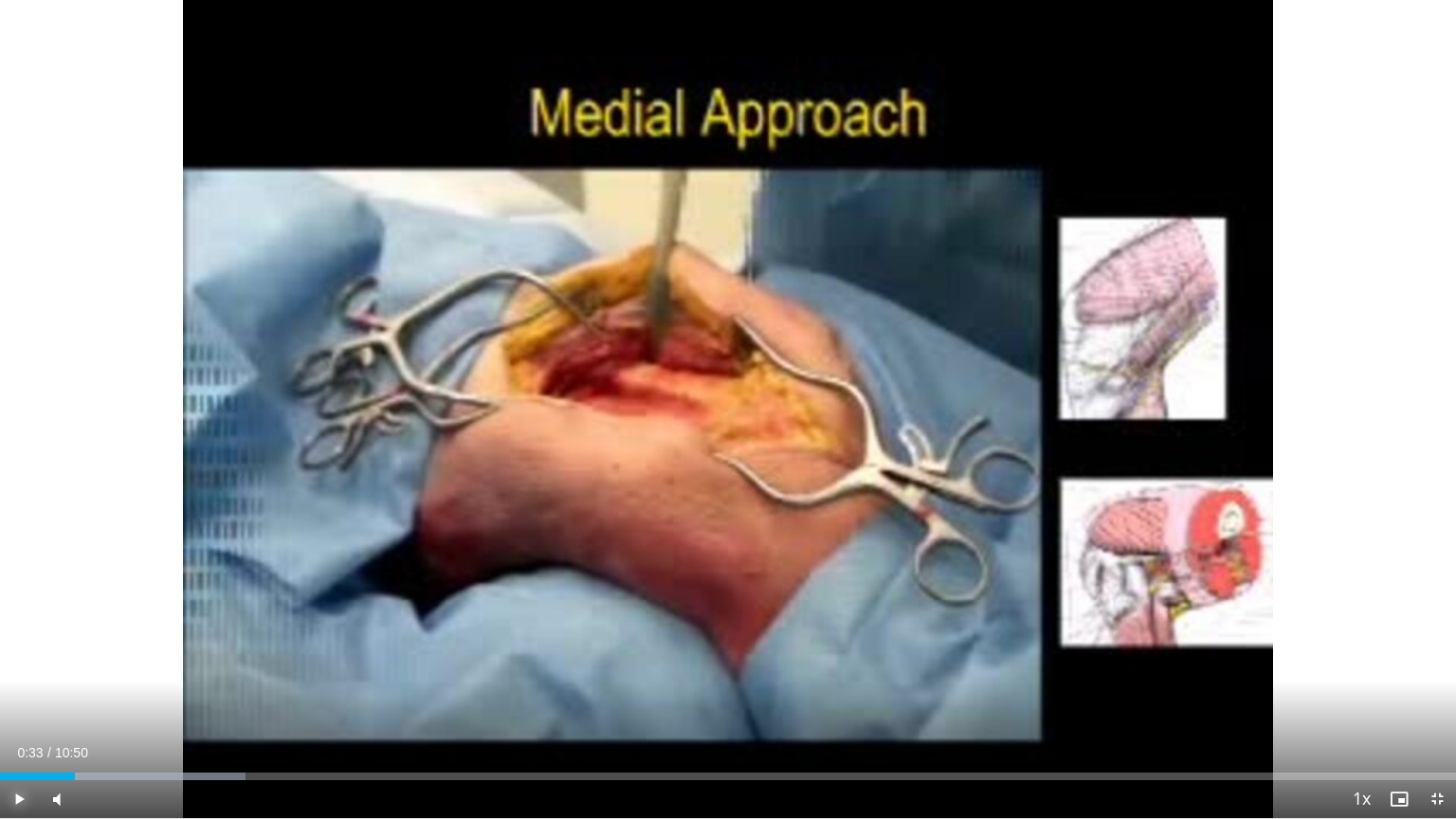 click at bounding box center [19, 799] 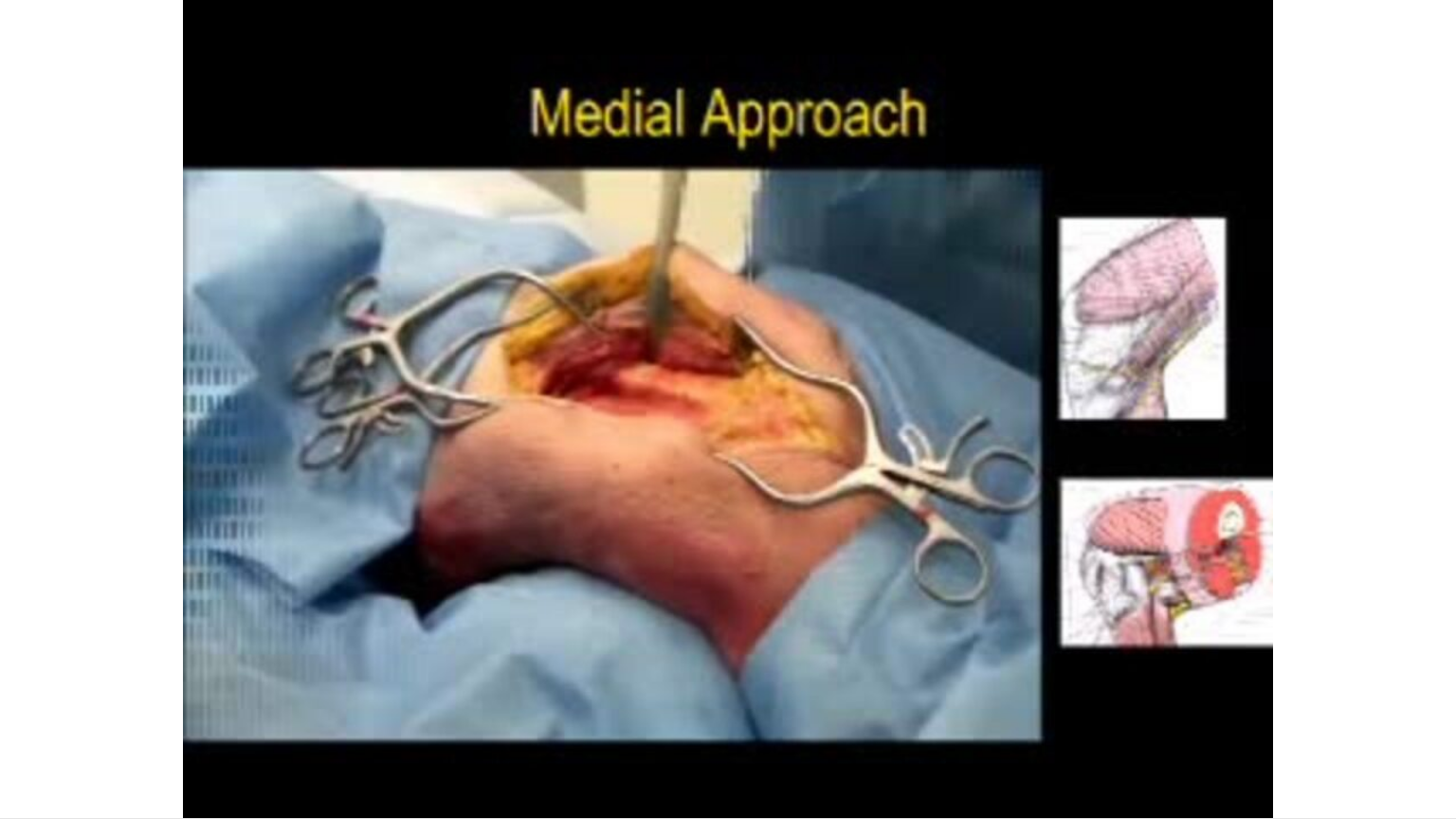 click on "Pause" at bounding box center [19, 799] 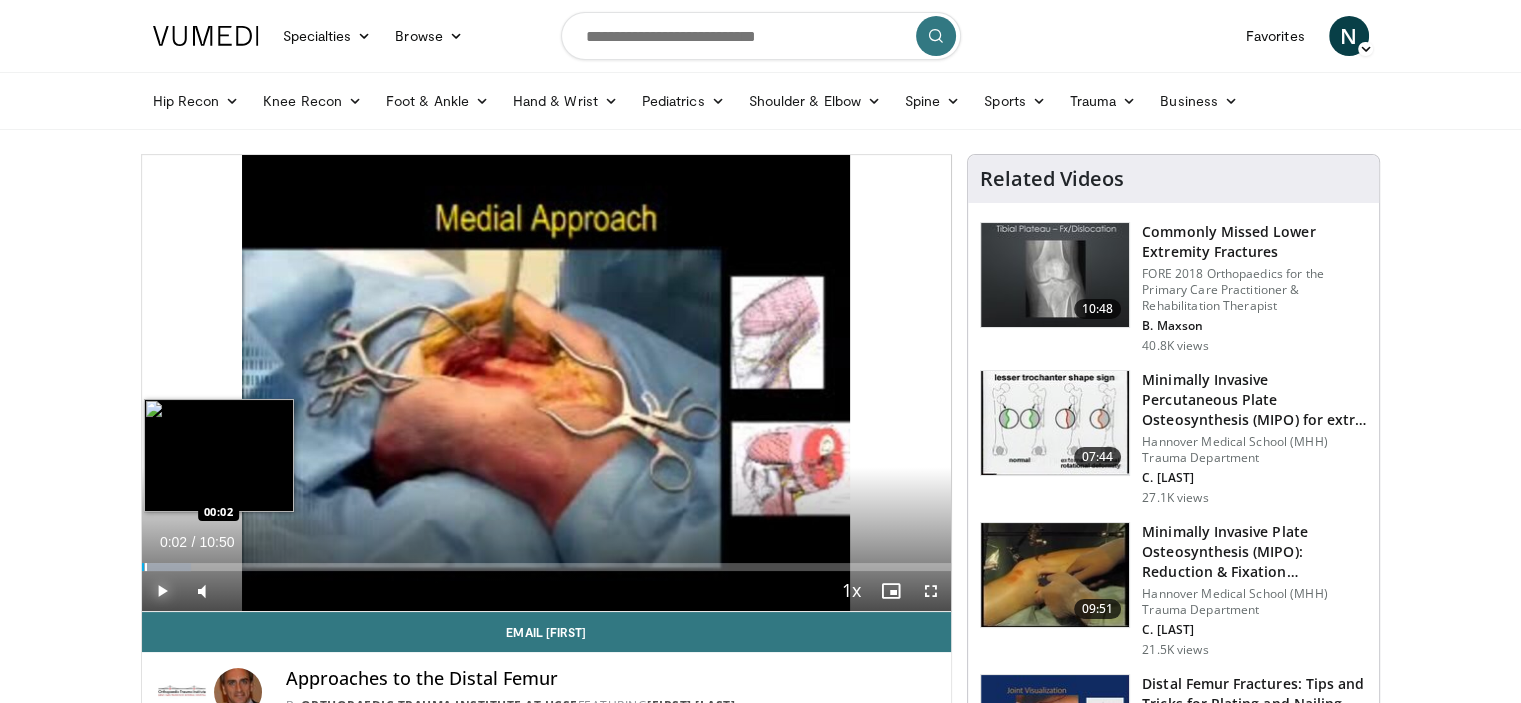 drag, startPoint x: 212, startPoint y: 568, endPoint x: 144, endPoint y: 563, distance: 68.18358 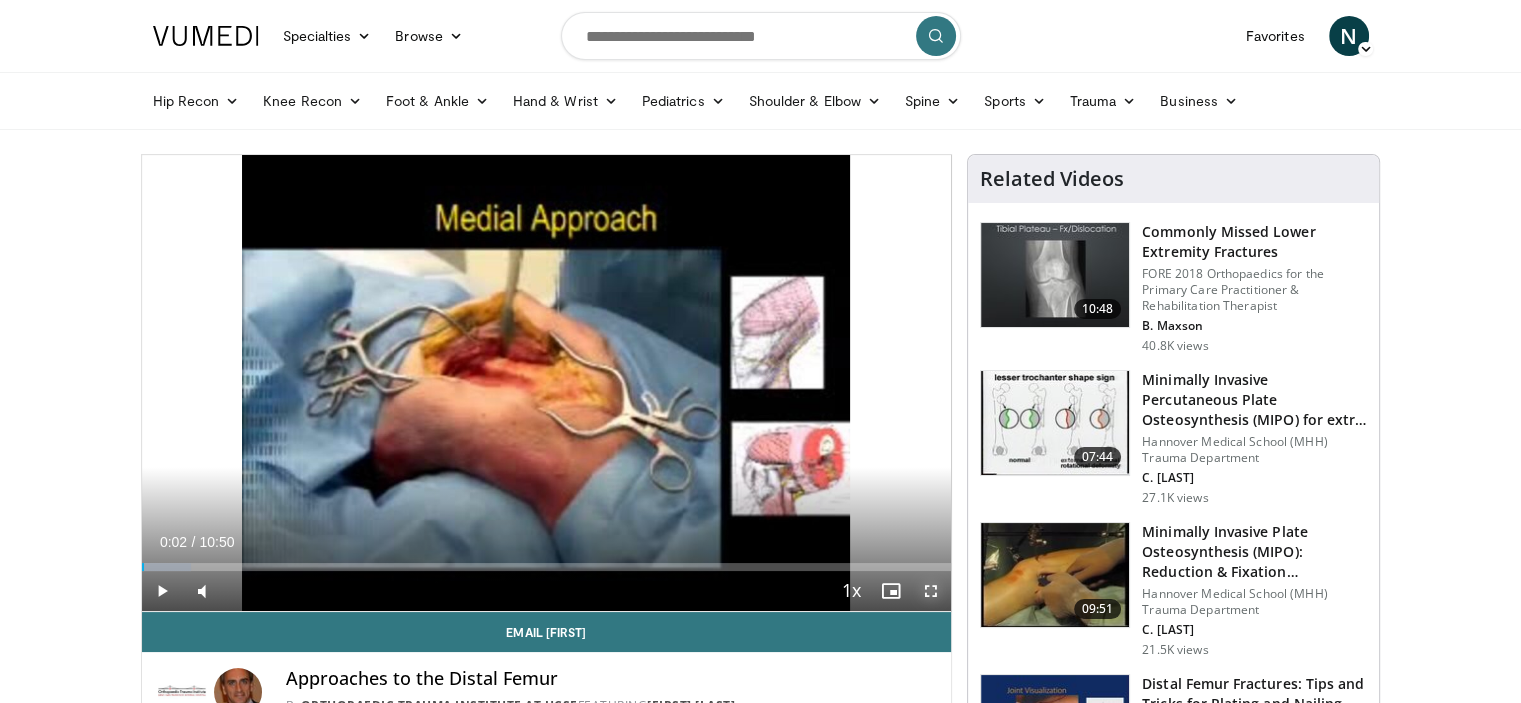 click at bounding box center [931, 591] 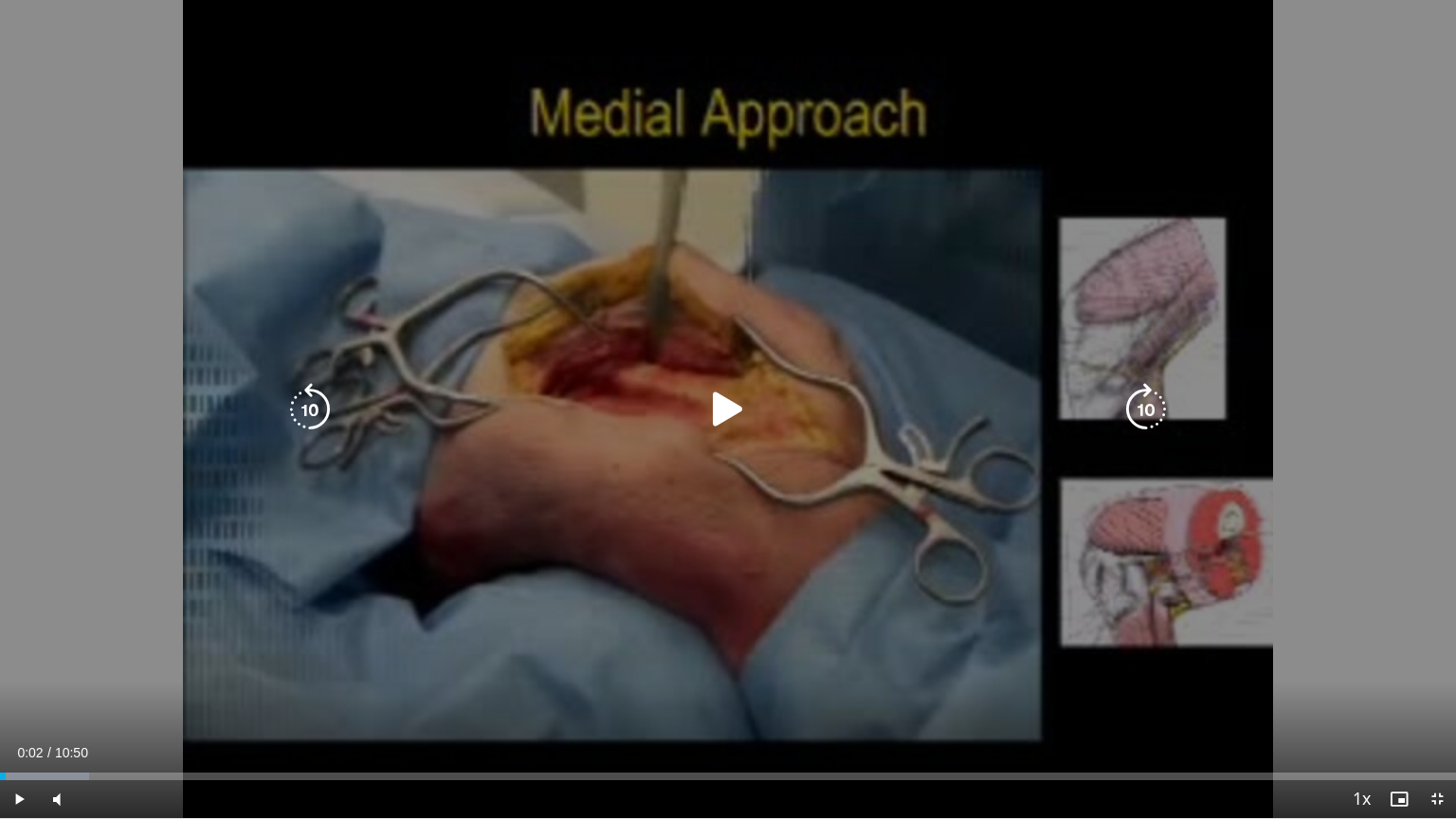 click on "20 seconds
Tap to unmute" at bounding box center (728, 409) 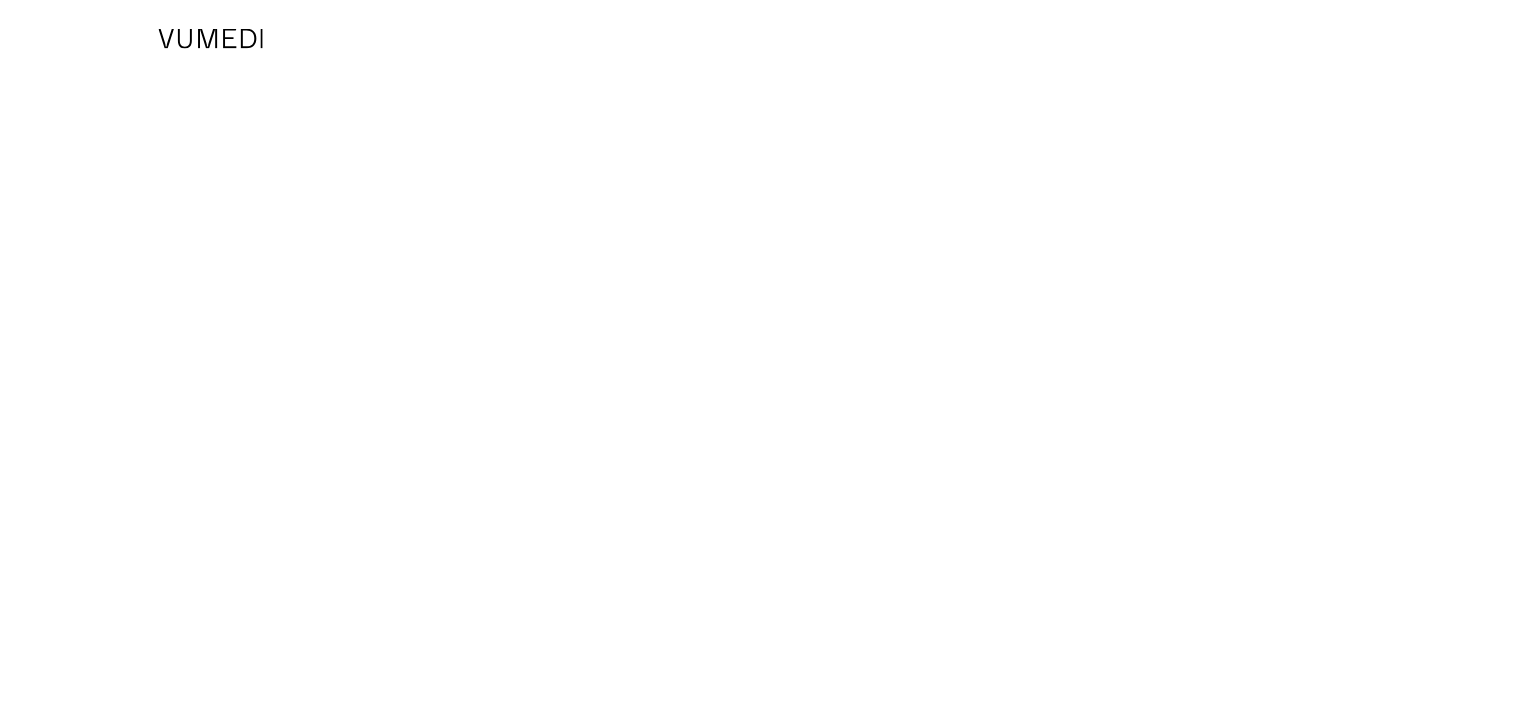 scroll, scrollTop: 0, scrollLeft: 0, axis: both 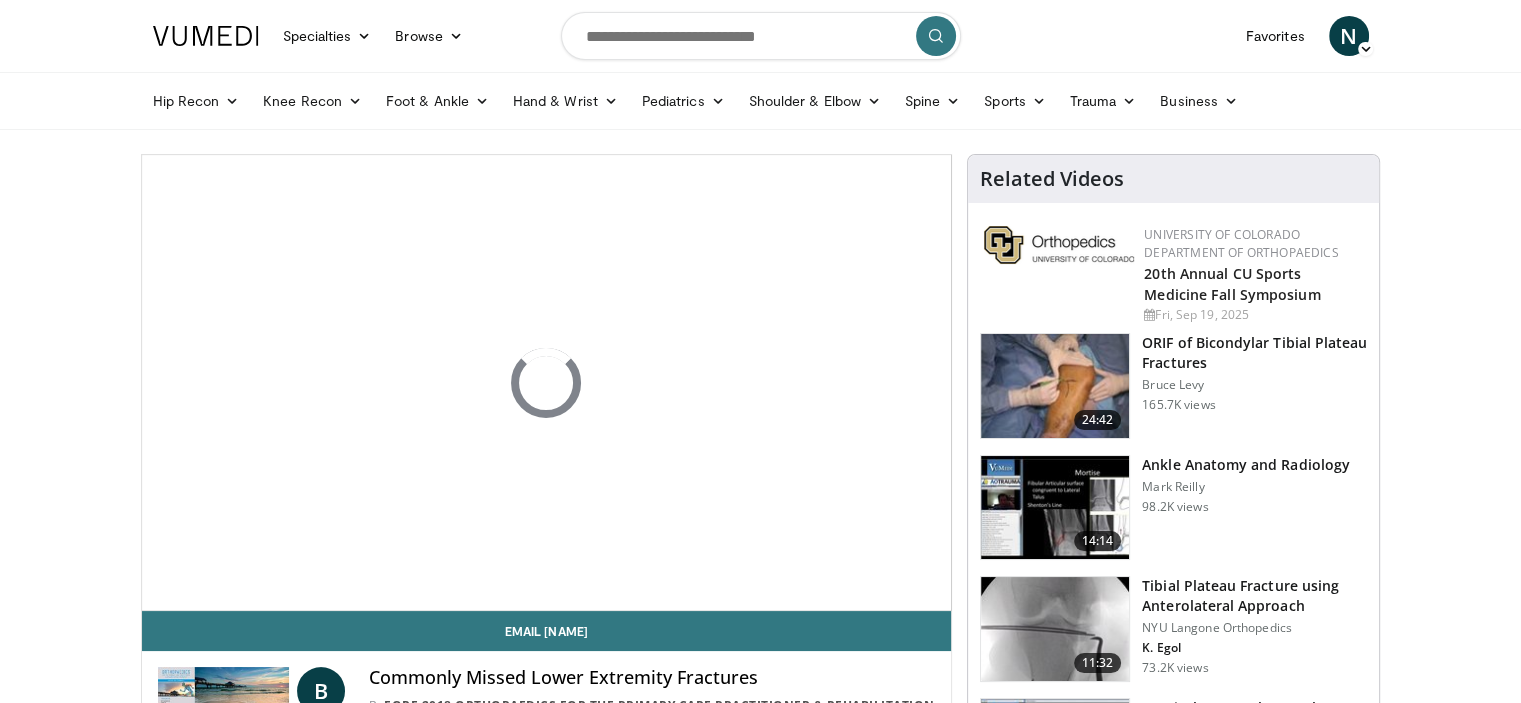 click on "Specialties
Adult & Family Medicine
Allergy, Asthma, Immunology
Anesthesiology
Cardiology
Dental
Dermatology
Endocrinology
Gastroenterology & Hepatology
General Surgery
Hematology & Oncology
Infectious Disease
Nephrology
Neurology
Neurosurgery
Obstetrics & Gynecology
Ophthalmology
Oral Maxillofacial
Orthopaedics
Otolaryngology
Pediatrics
Plastic Surgery
Podiatry
Psychiatry
Pulmonology
Radiation Oncology
Radiology
Rheumatology
Urology" at bounding box center [760, 1552] 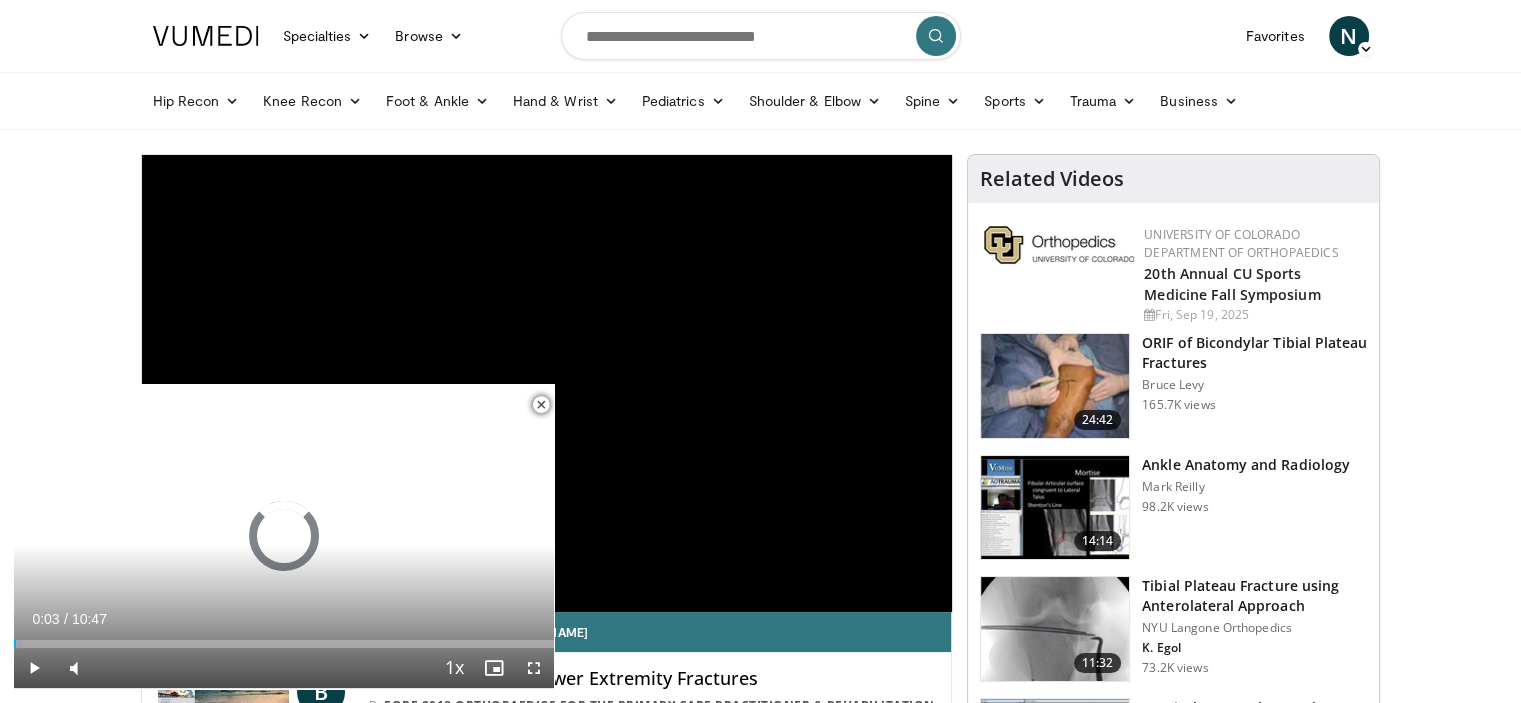 scroll, scrollTop: 615, scrollLeft: 0, axis: vertical 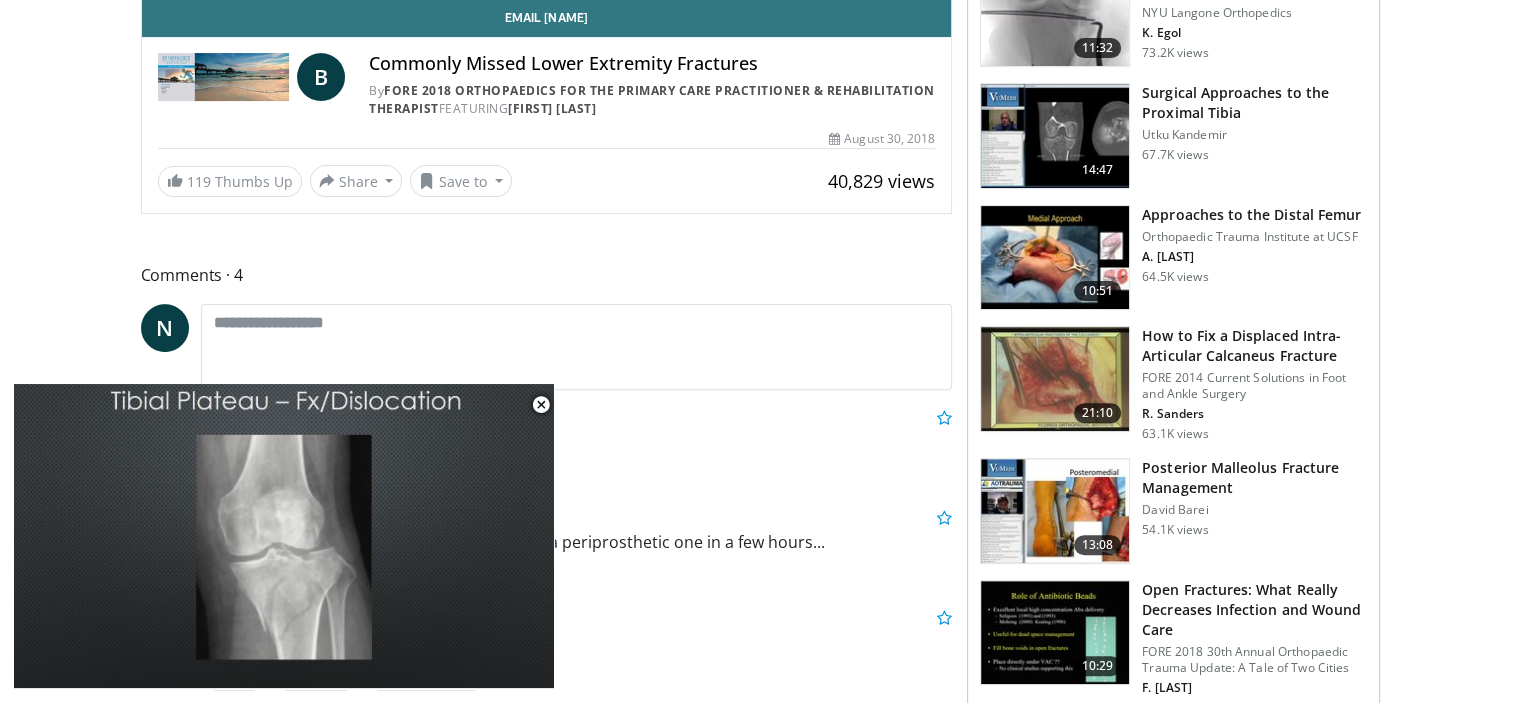 click on "Specialties
Adult & Family Medicine
Allergy, Asthma, Immunology
Anesthesiology
Cardiology
Dental
Dermatology
Endocrinology
Gastroenterology & Hepatology
General Surgery
Hematology & Oncology
Infectious Disease
Nephrology
Neurology
Neurosurgery
Obstetrics & Gynecology
Ophthalmology
Oral Maxillofacial
Orthopaedics
Otolaryngology
Pediatrics
Plastic Surgery
Podiatry
Psychiatry
Pulmonology
Radiation Oncology
Radiology
Rheumatology
Urology" at bounding box center (760, 937) 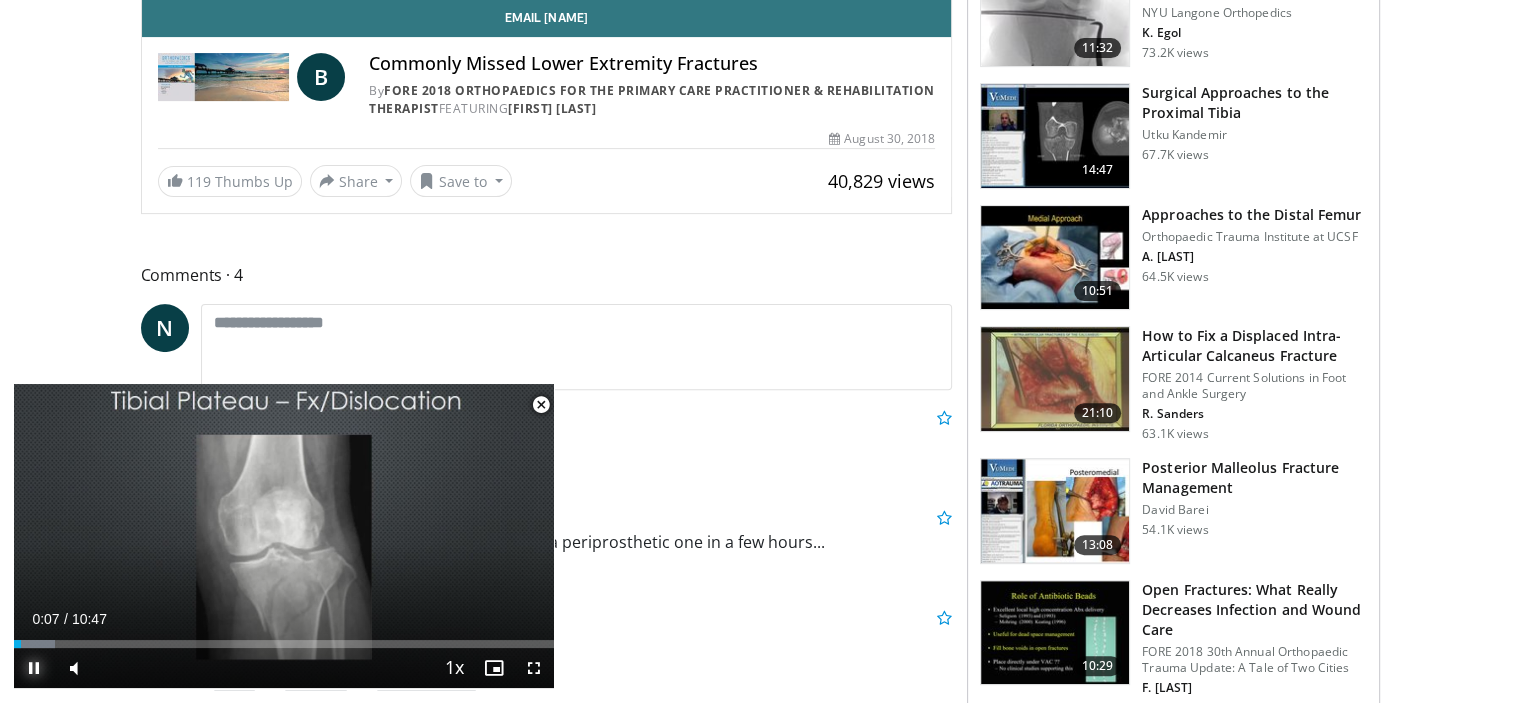 click at bounding box center [34, 668] 